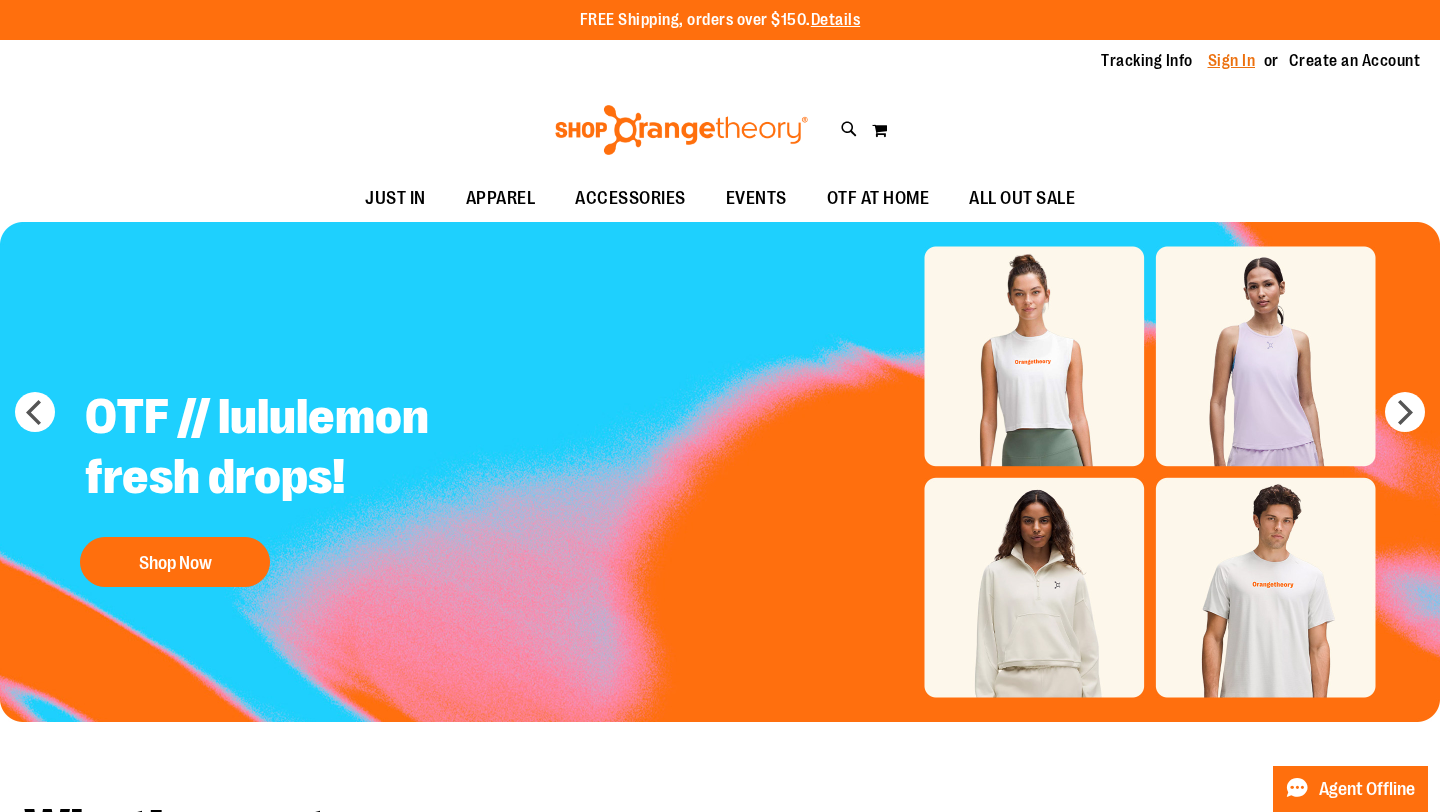 scroll, scrollTop: 0, scrollLeft: 0, axis: both 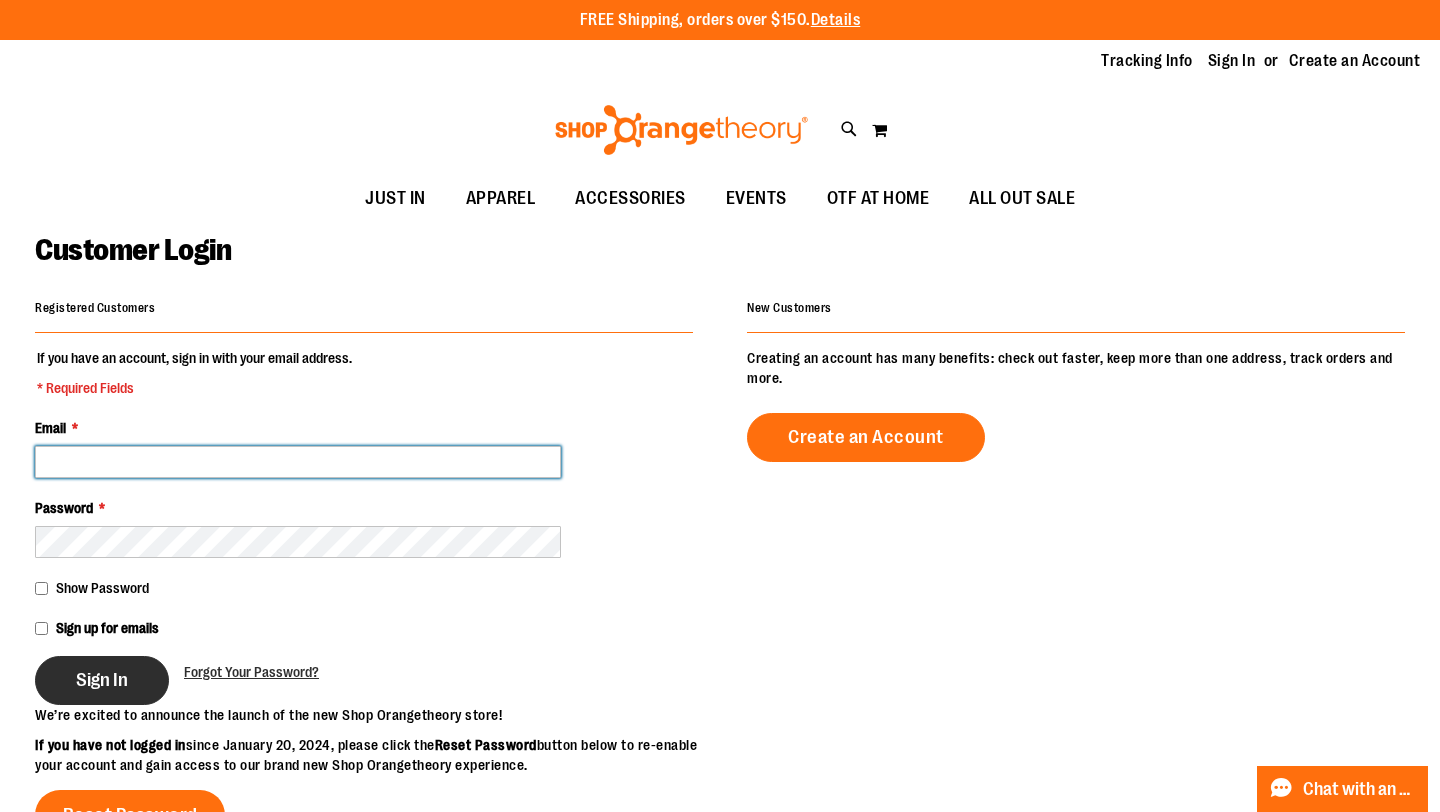 type on "**********" 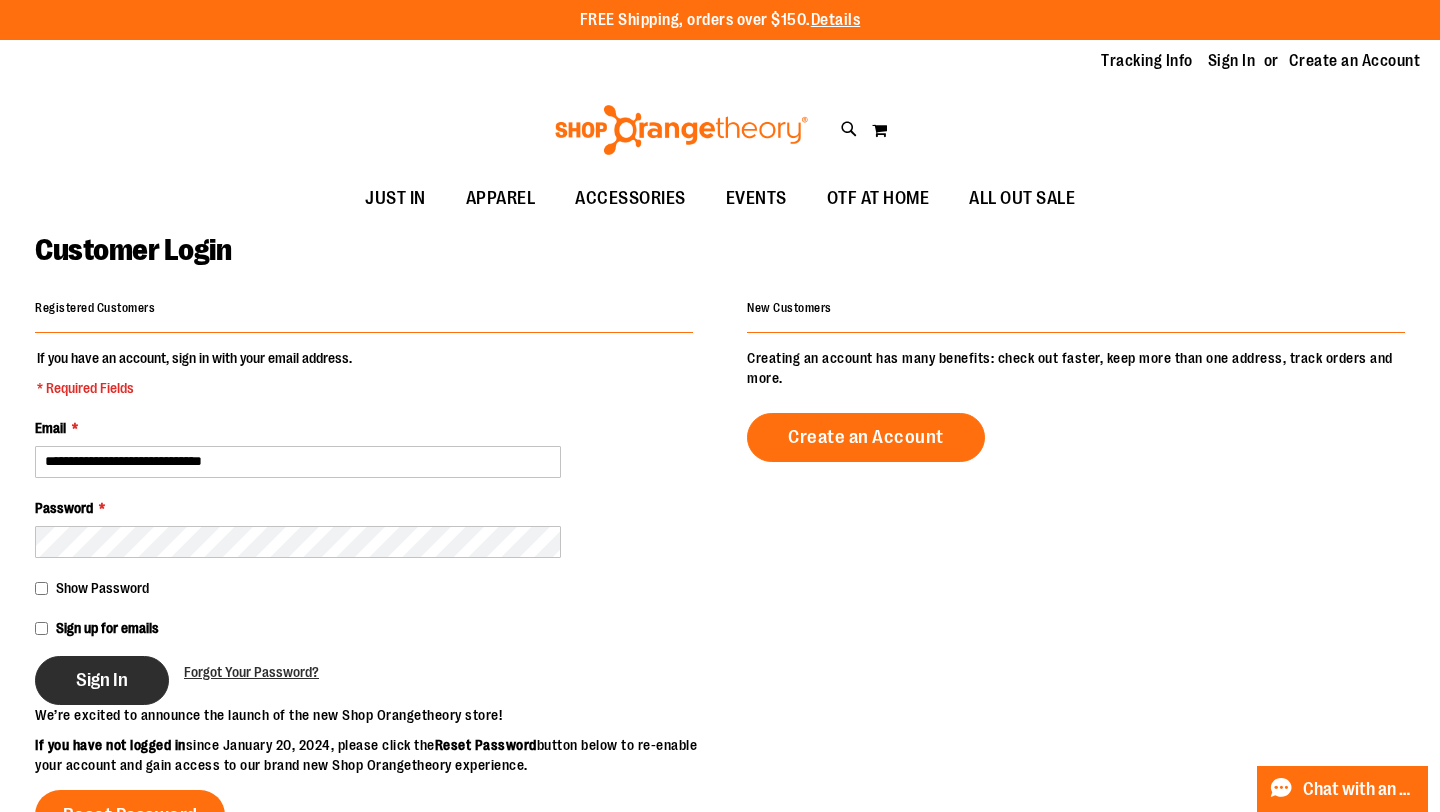 type on "**********" 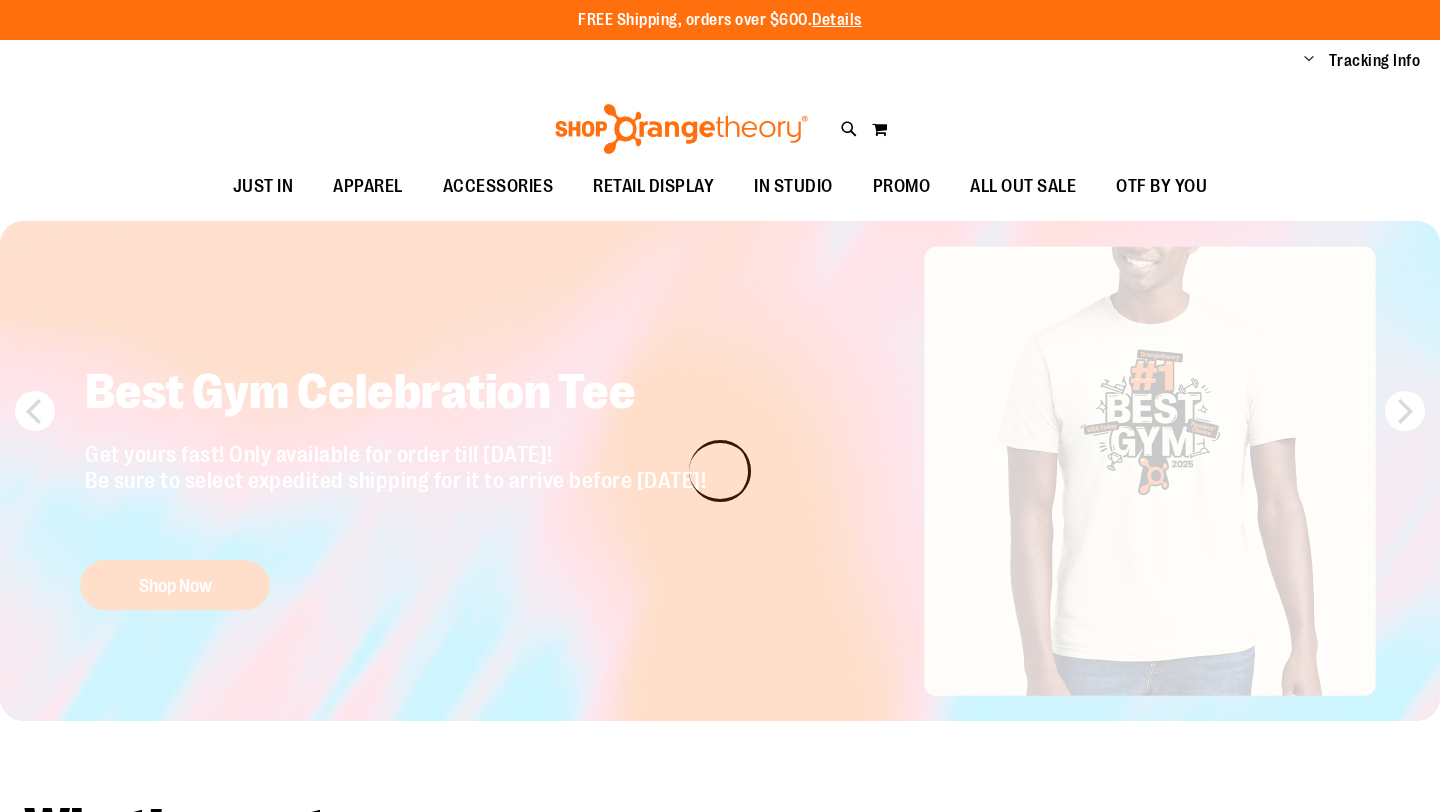 scroll, scrollTop: 0, scrollLeft: 0, axis: both 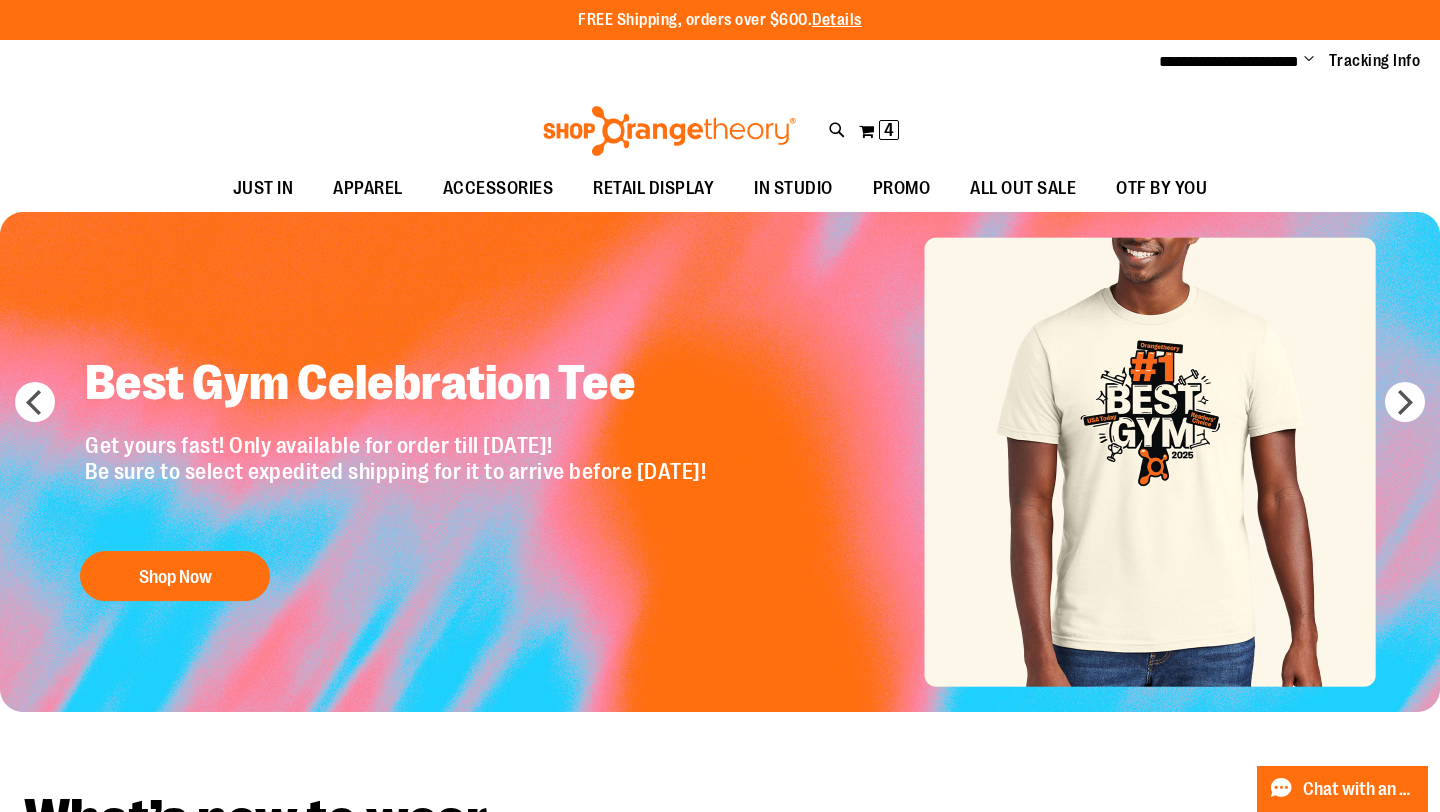 type on "**********" 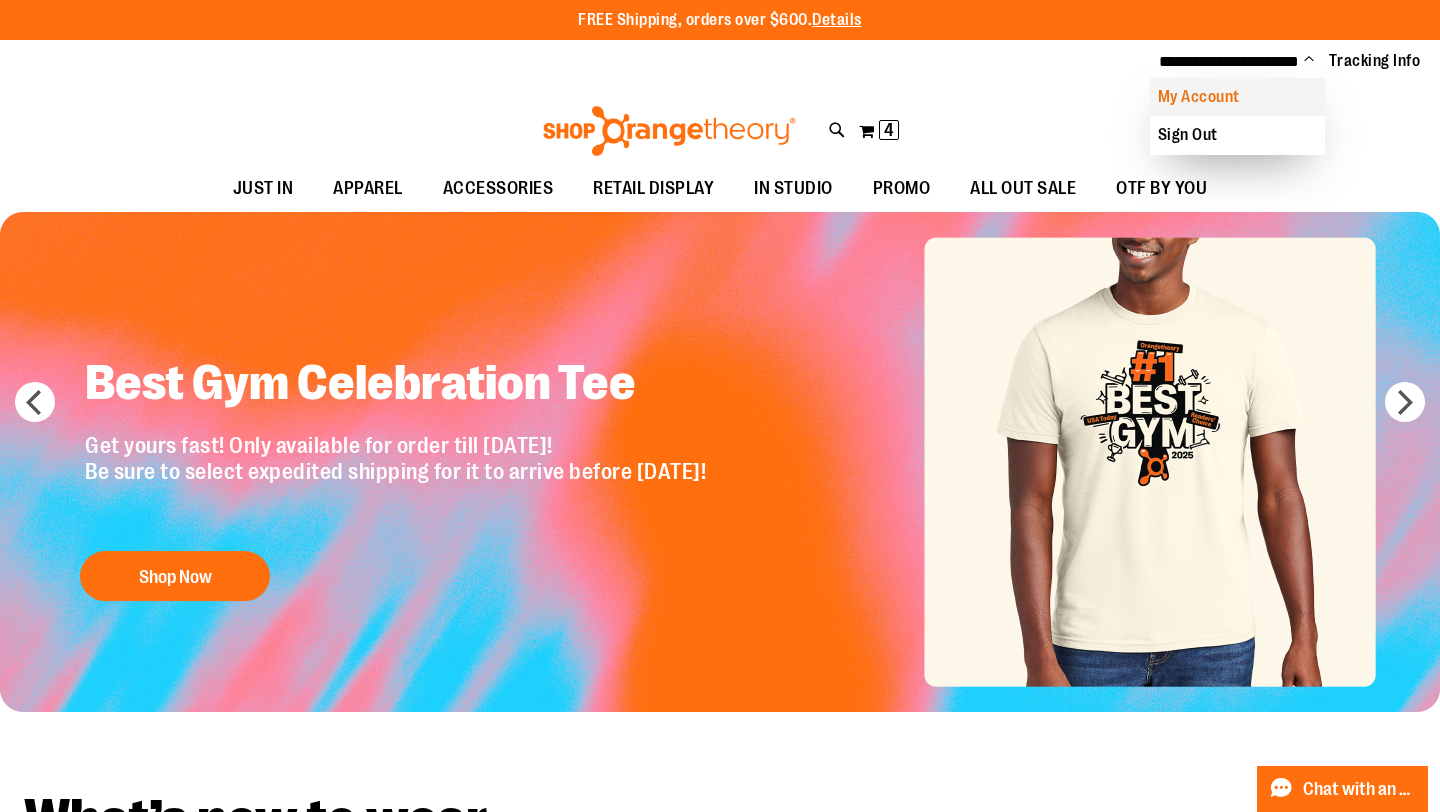 click on "My Account" at bounding box center [1237, 97] 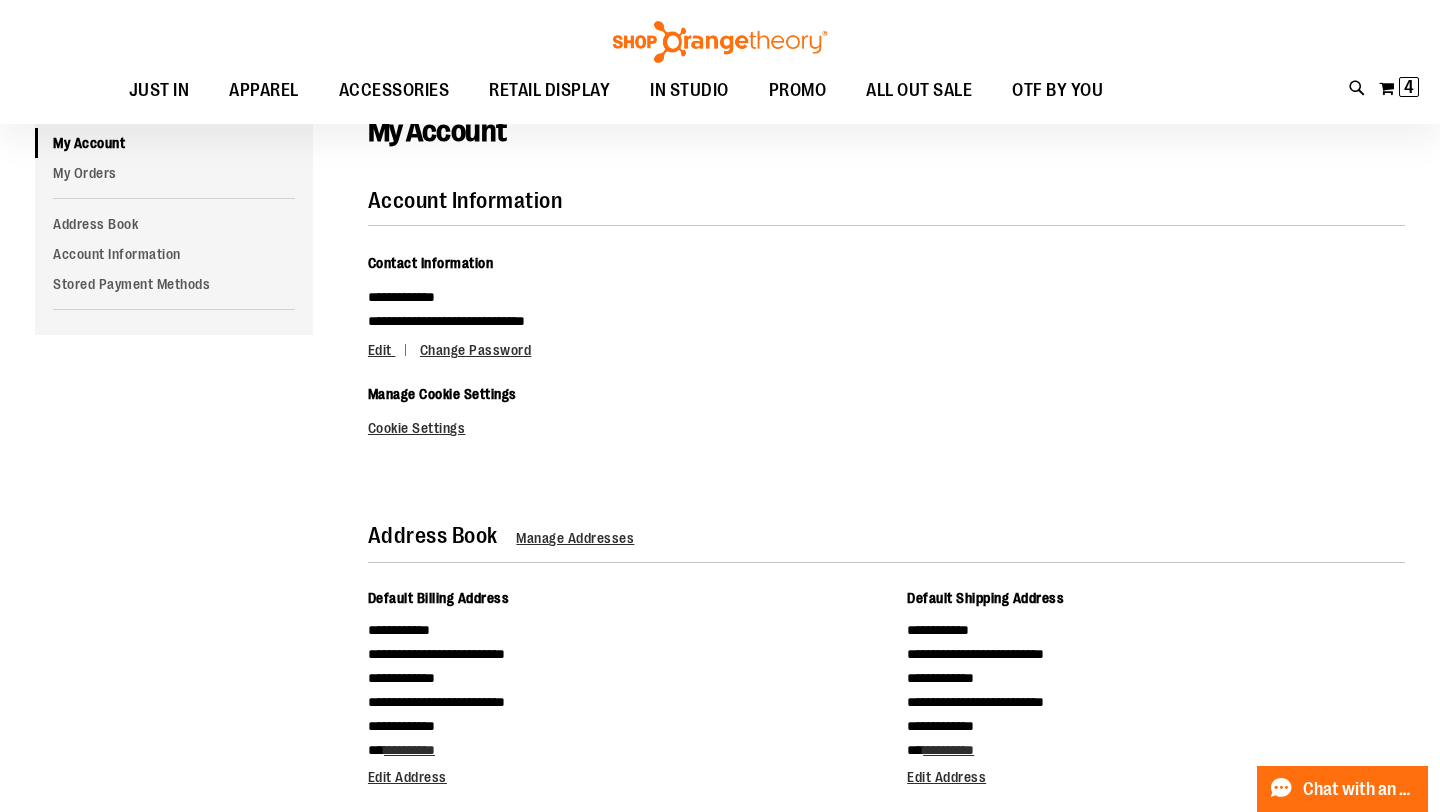 scroll, scrollTop: 42, scrollLeft: 0, axis: vertical 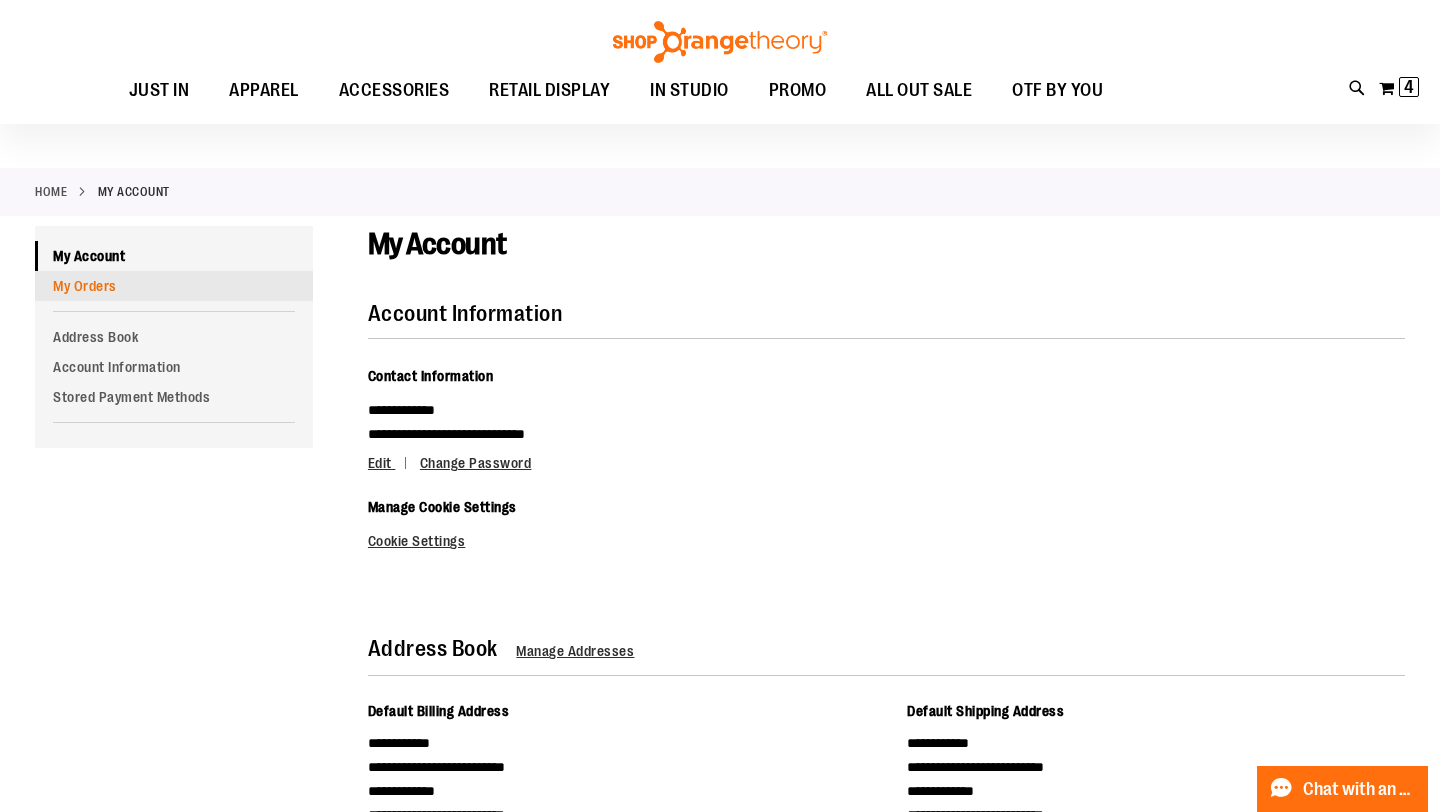 type on "**********" 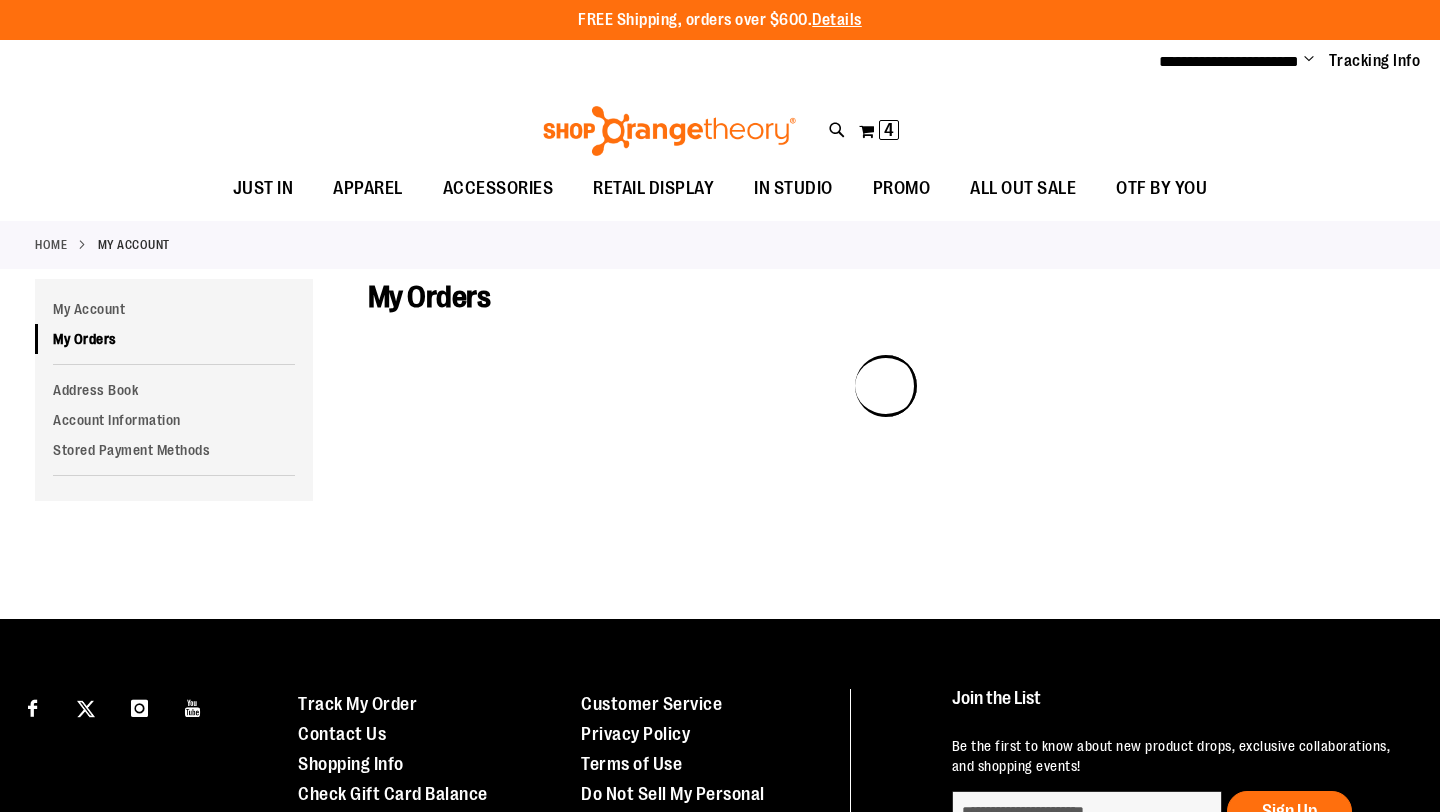 scroll, scrollTop: 0, scrollLeft: 0, axis: both 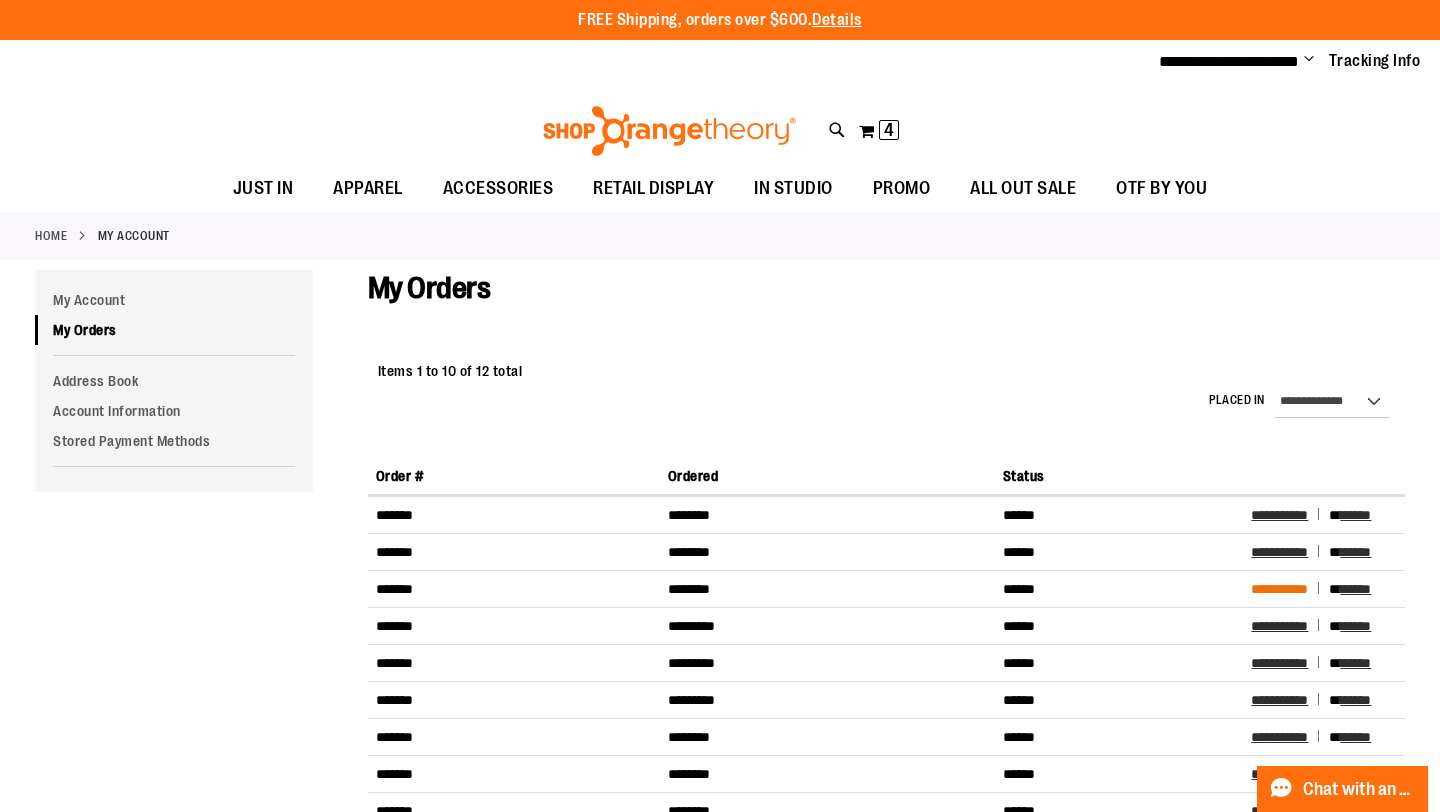 type on "**********" 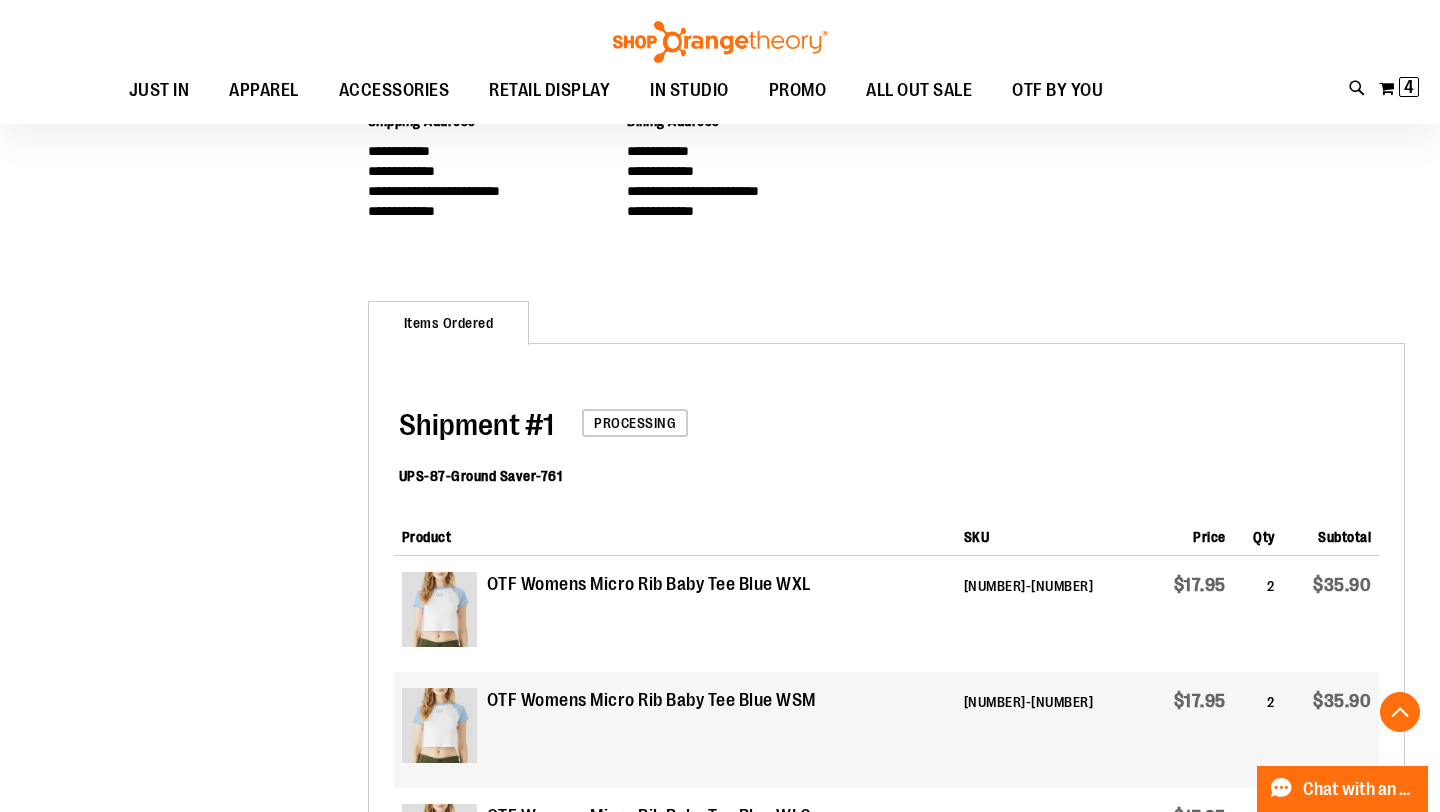 scroll, scrollTop: 534, scrollLeft: 0, axis: vertical 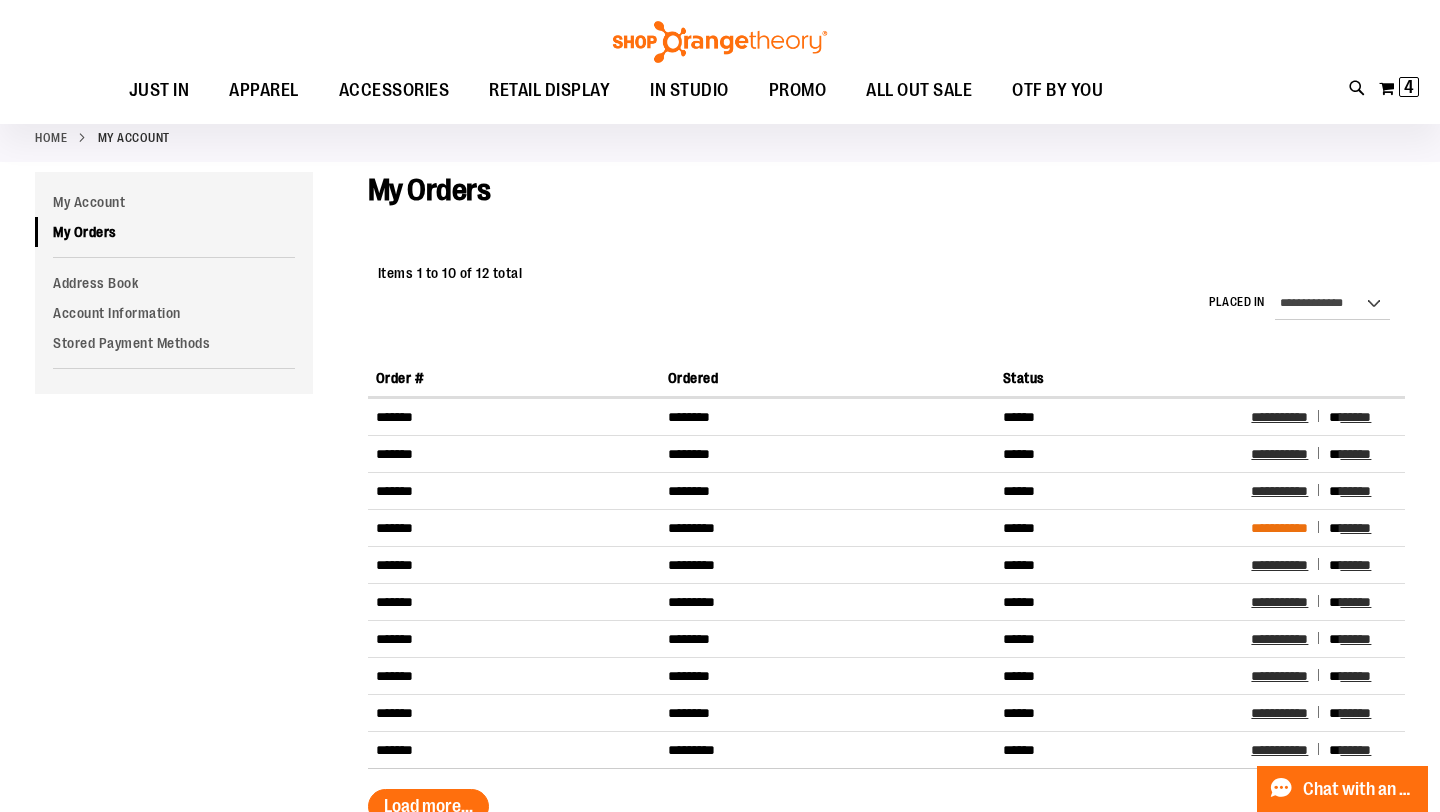 type on "**********" 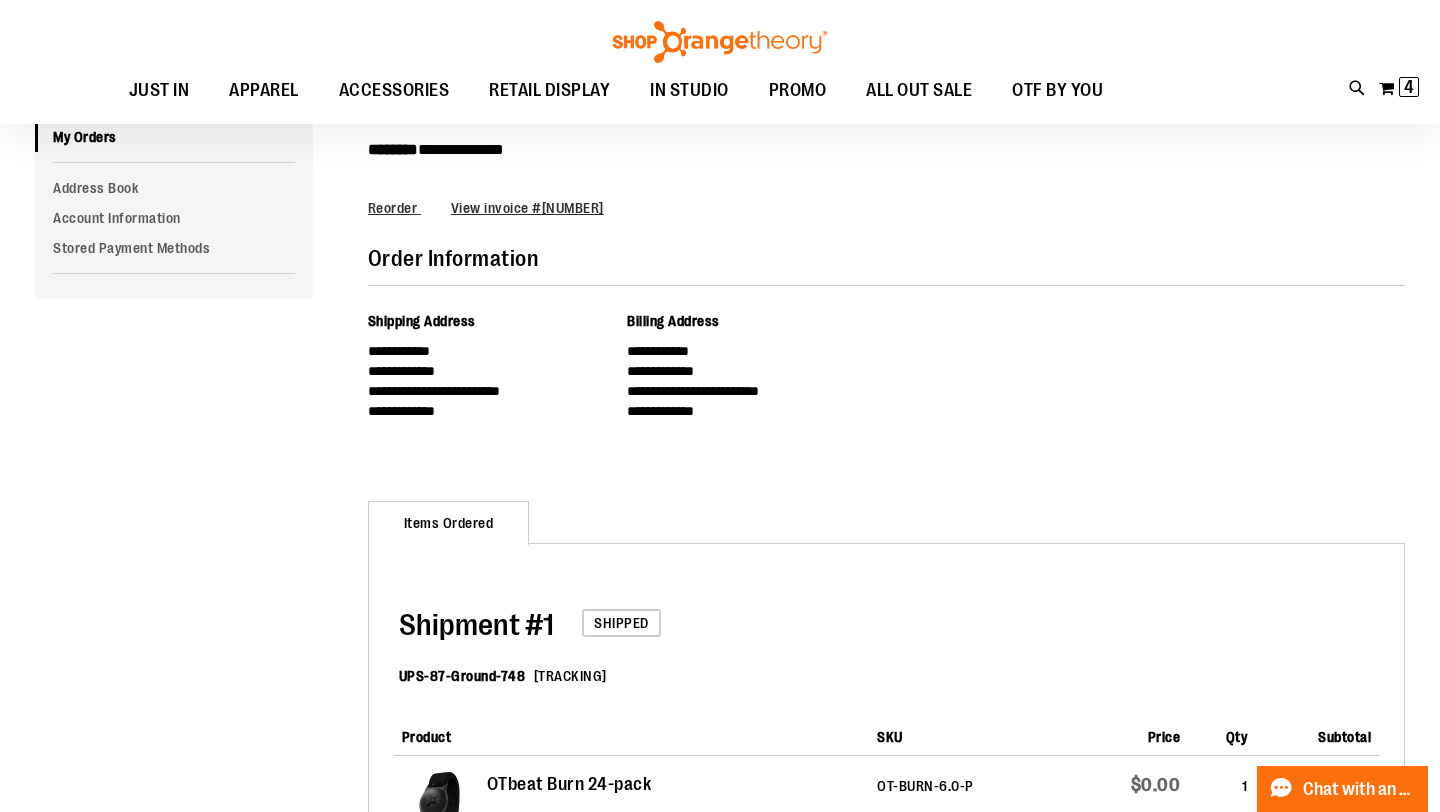 scroll, scrollTop: 135, scrollLeft: 0, axis: vertical 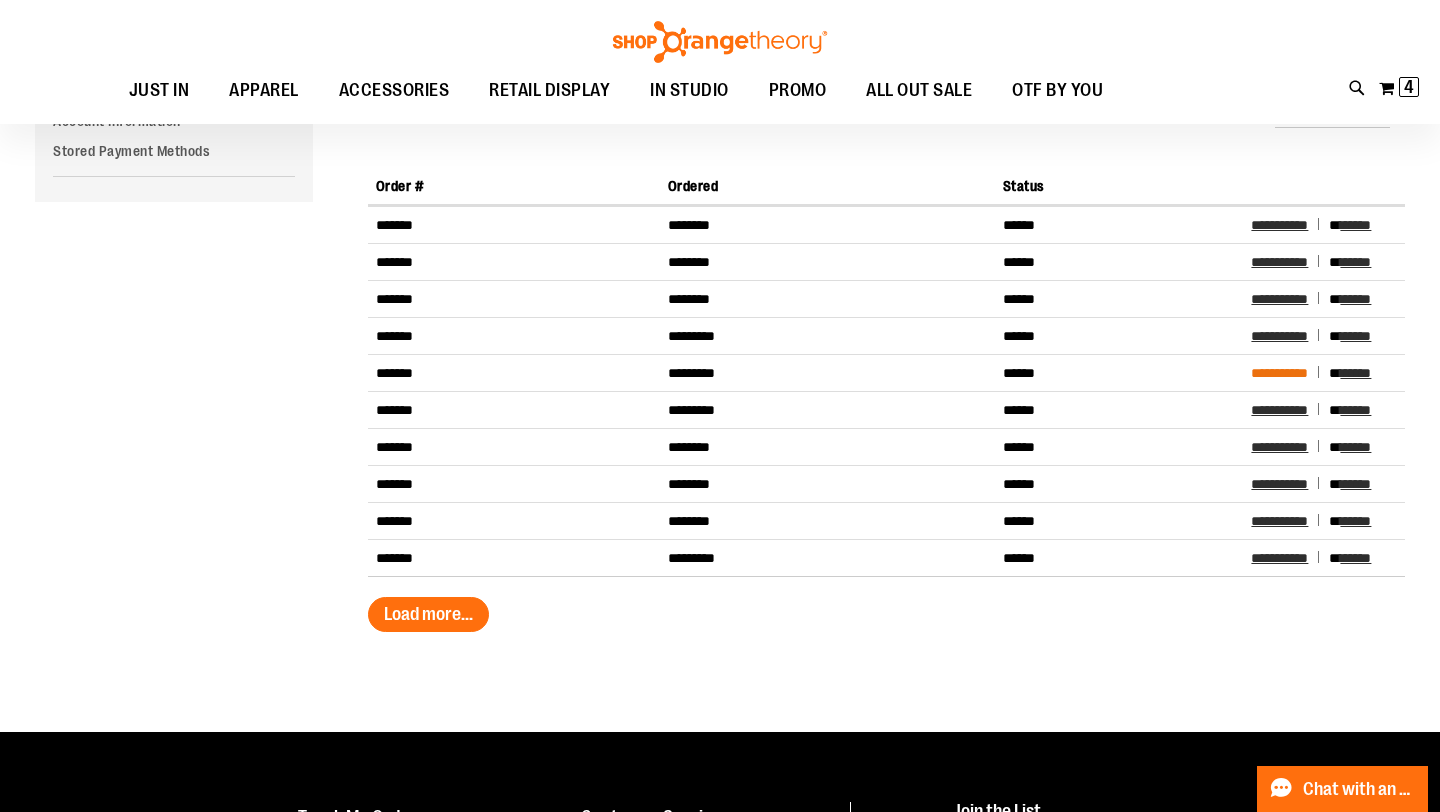type on "**********" 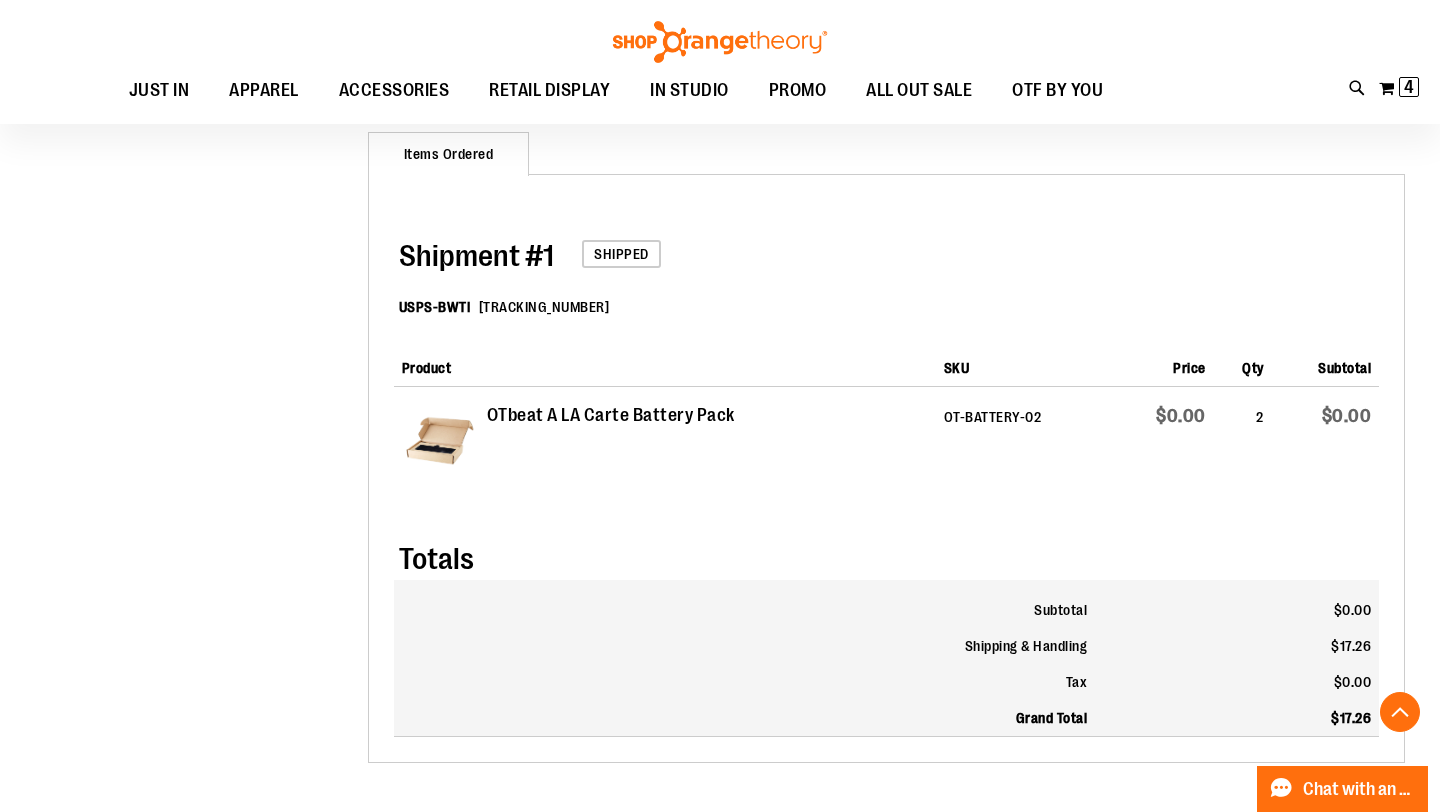 scroll, scrollTop: 0, scrollLeft: 0, axis: both 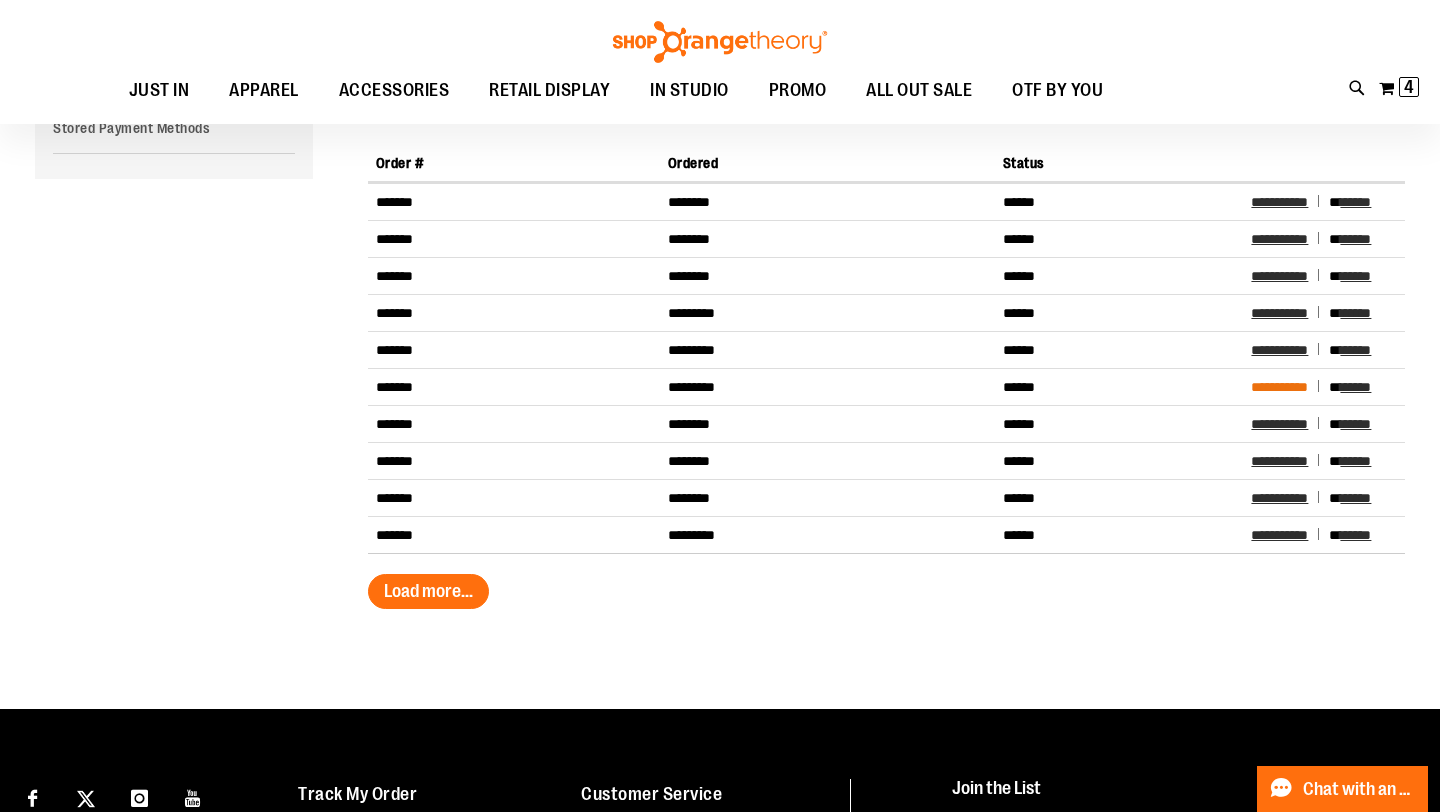 type on "**********" 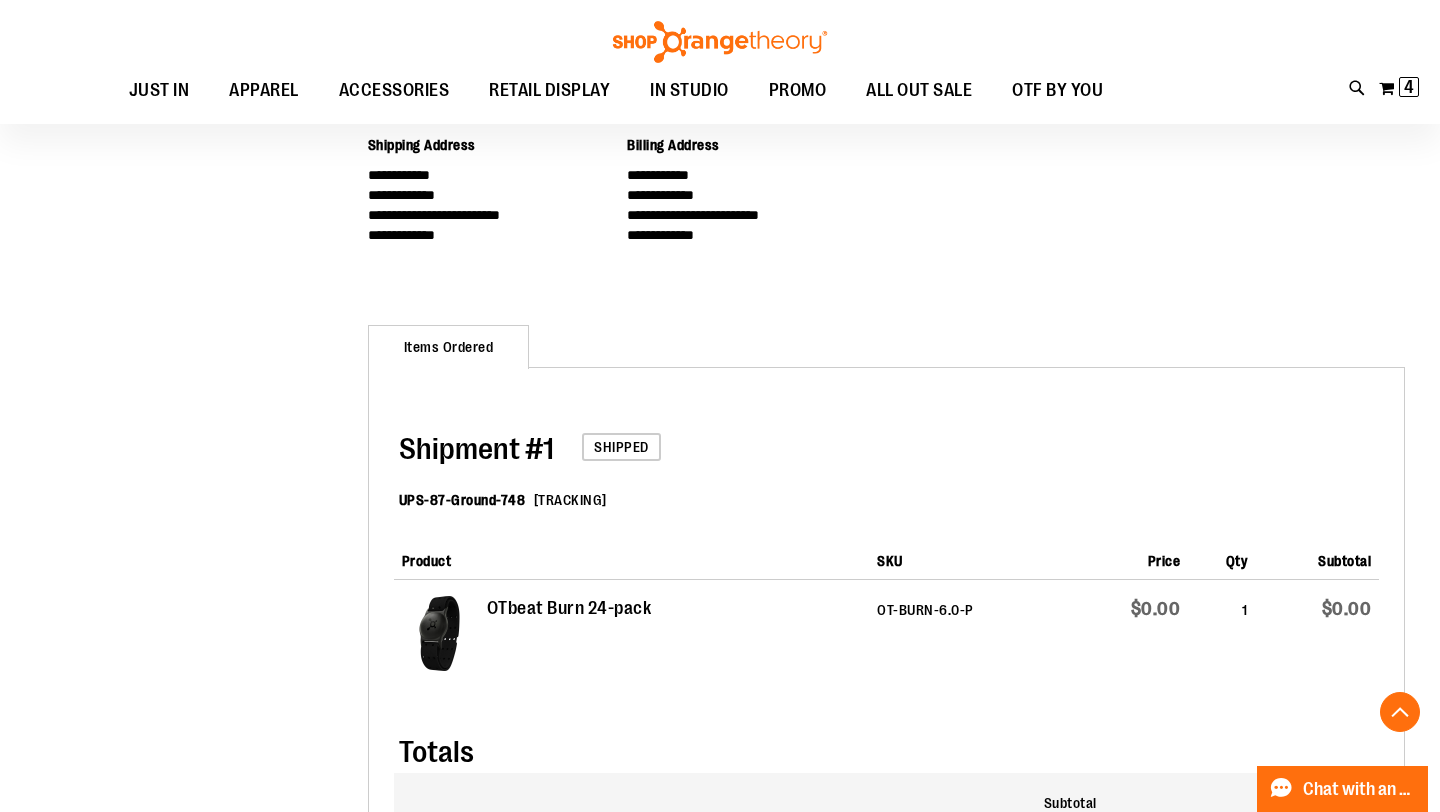 scroll, scrollTop: 368, scrollLeft: 0, axis: vertical 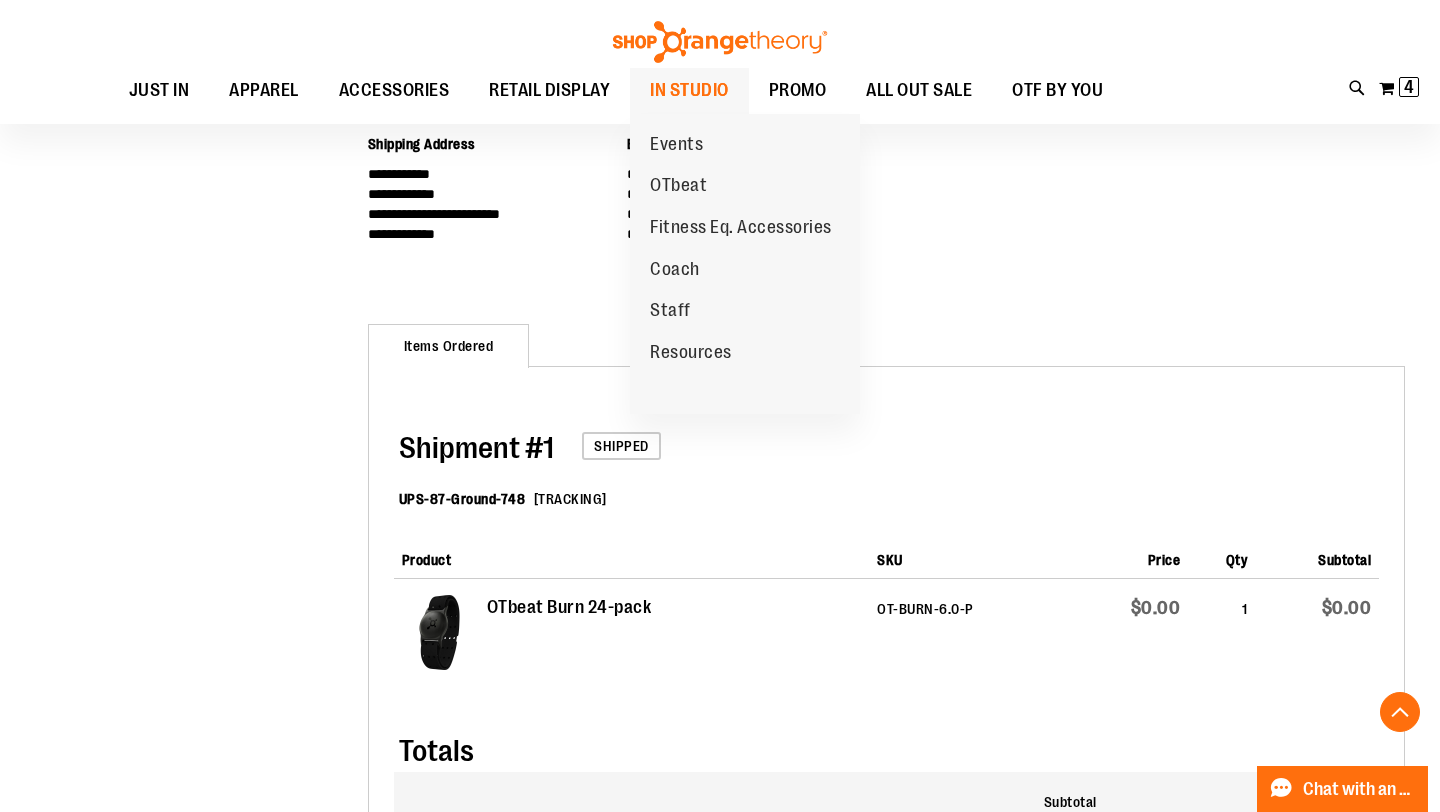 type on "**********" 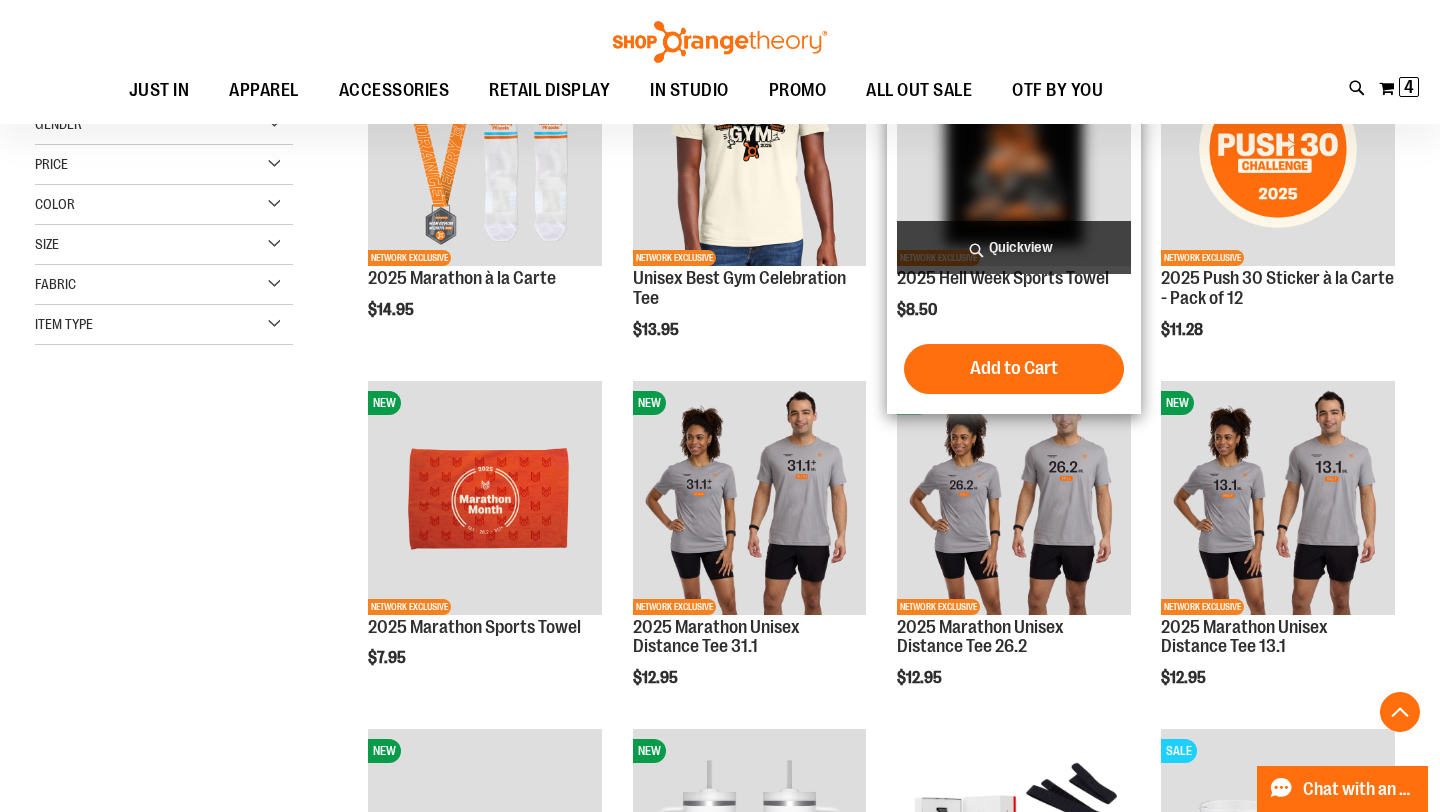 scroll, scrollTop: 422, scrollLeft: 0, axis: vertical 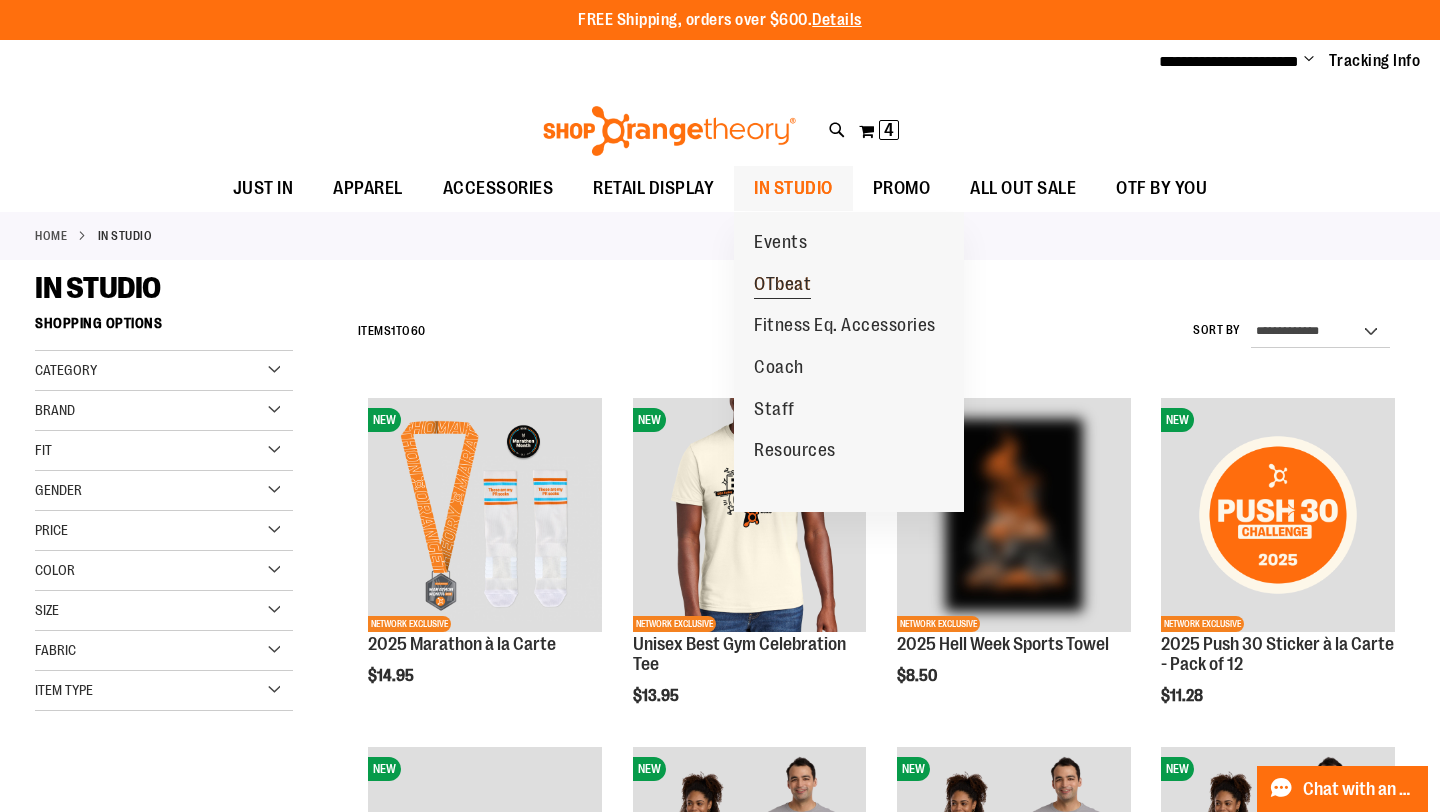 type on "**********" 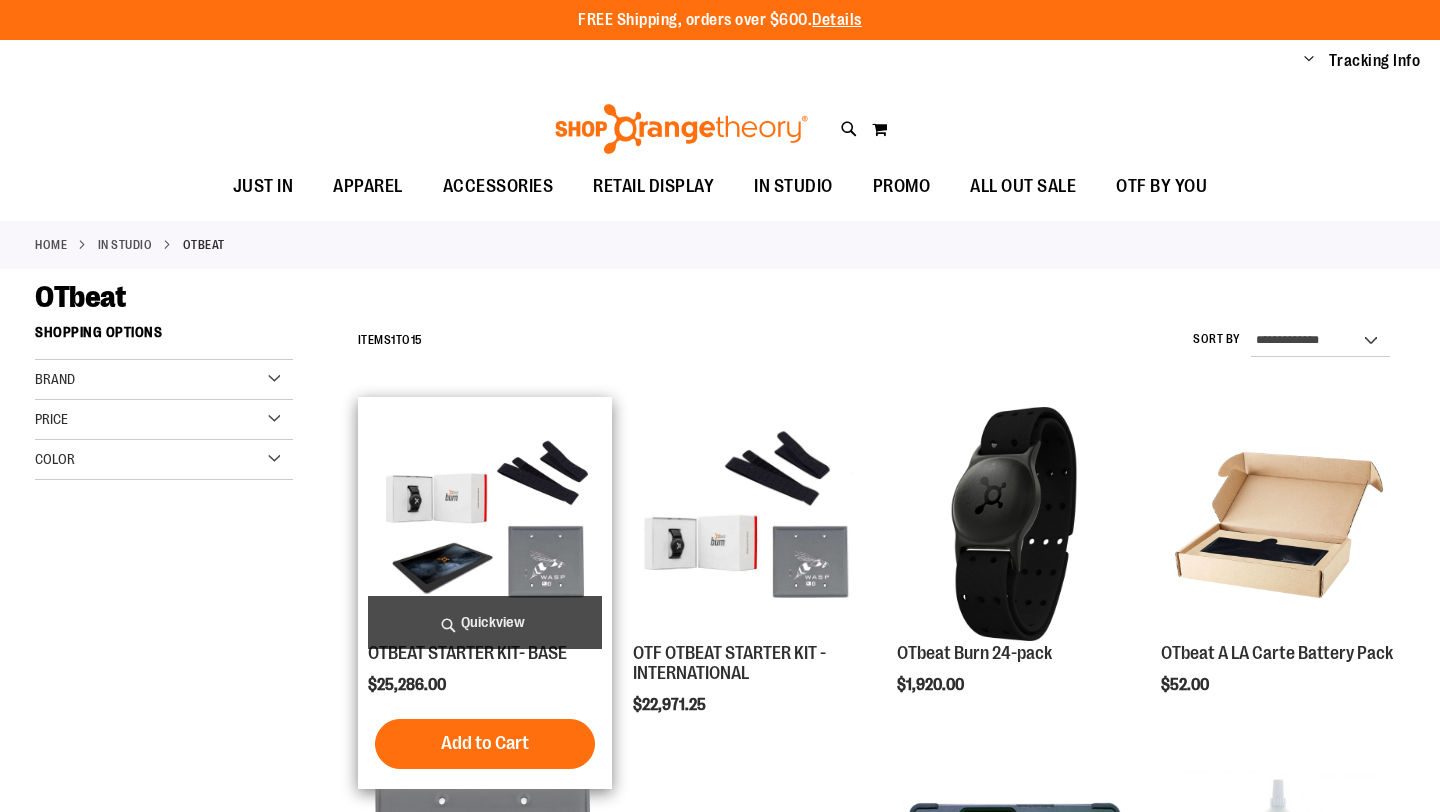 scroll, scrollTop: 0, scrollLeft: 0, axis: both 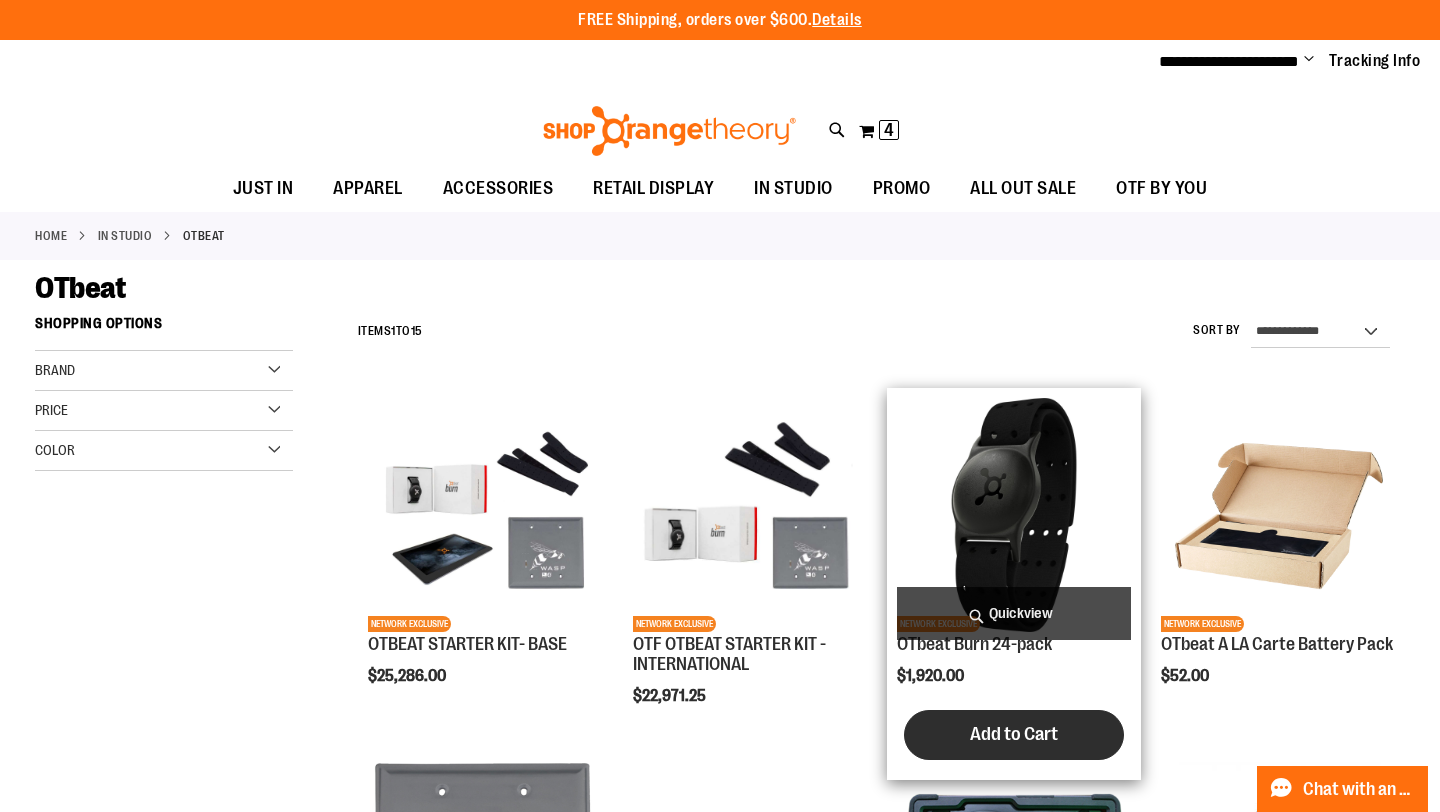 type on "**********" 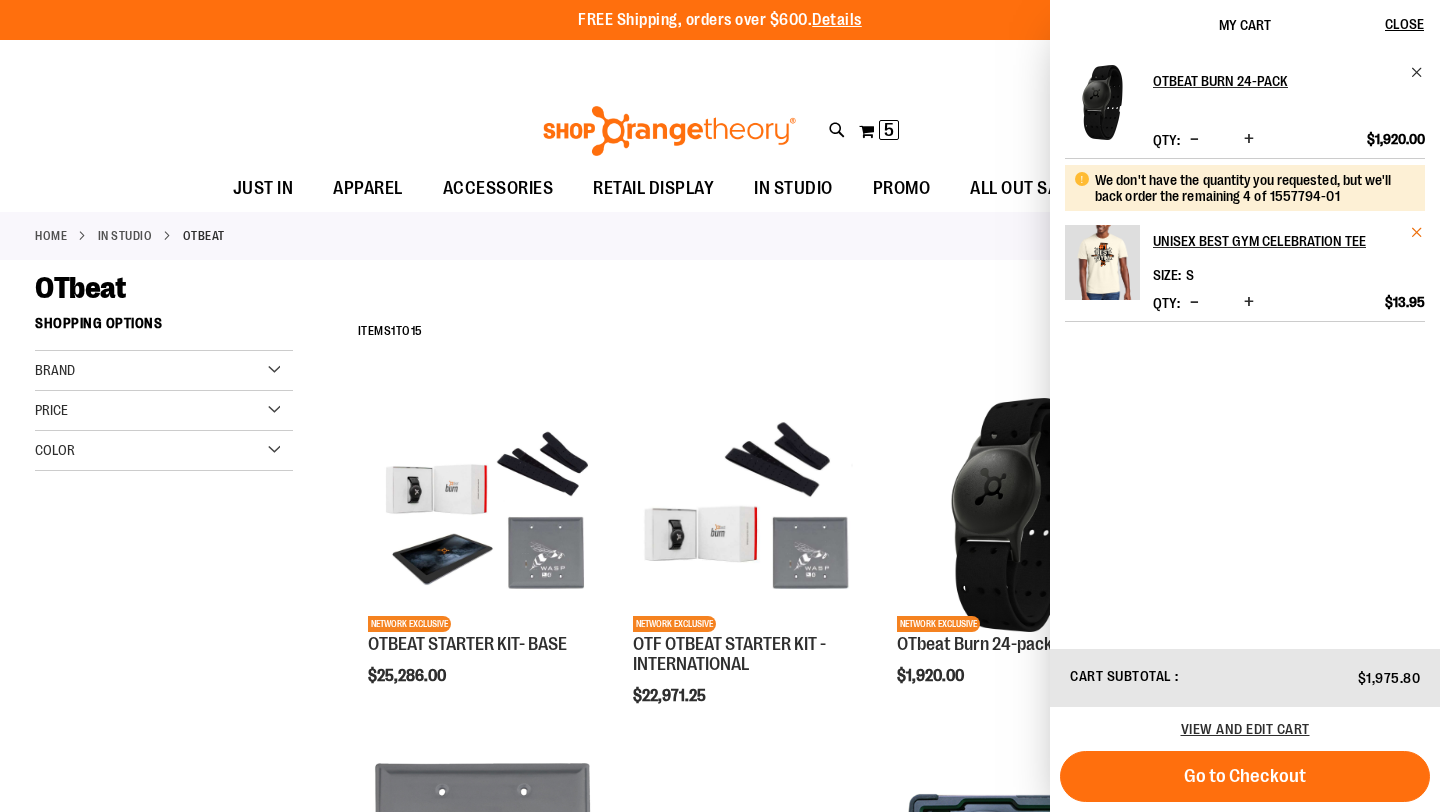click at bounding box center [1417, 232] 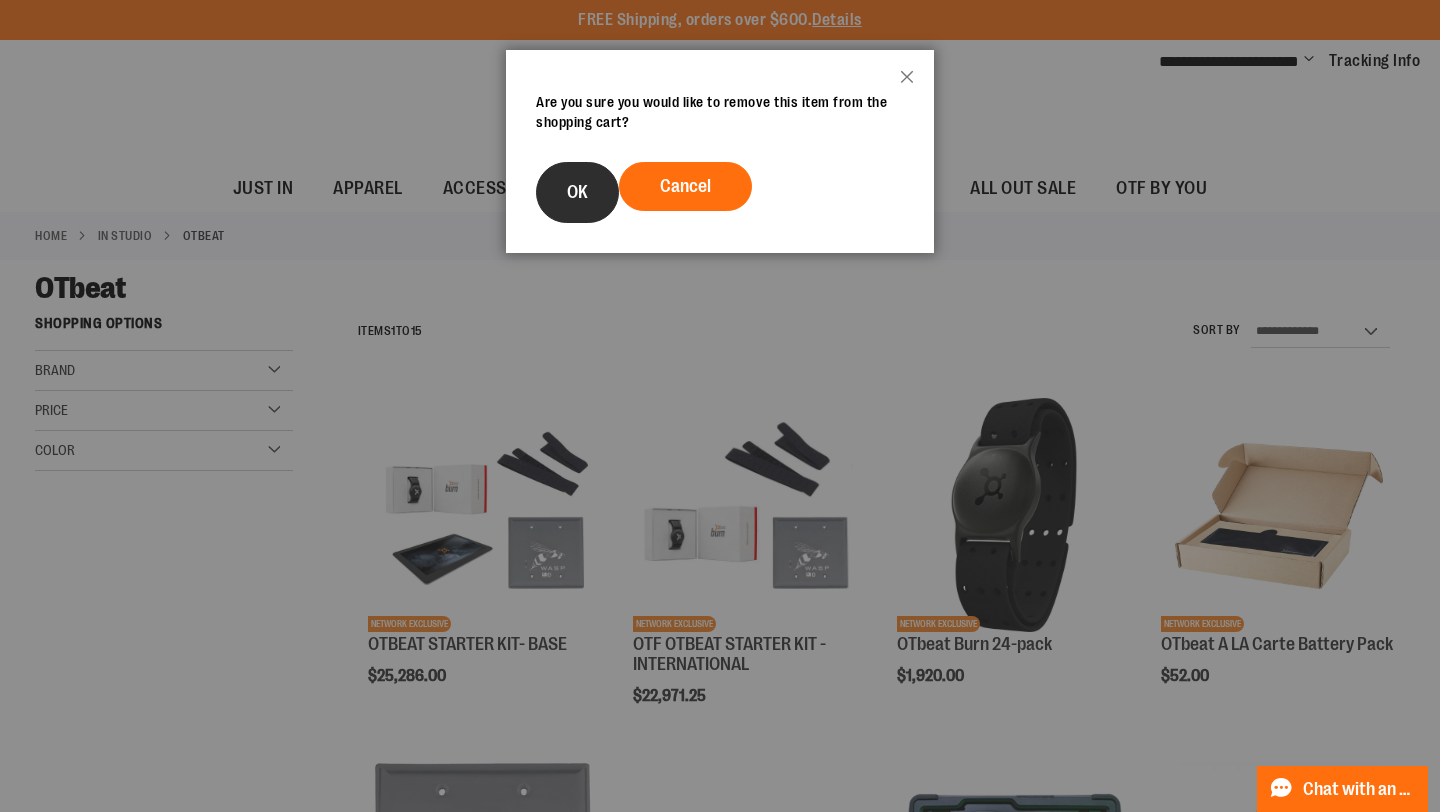 click on "OK" at bounding box center [577, 192] 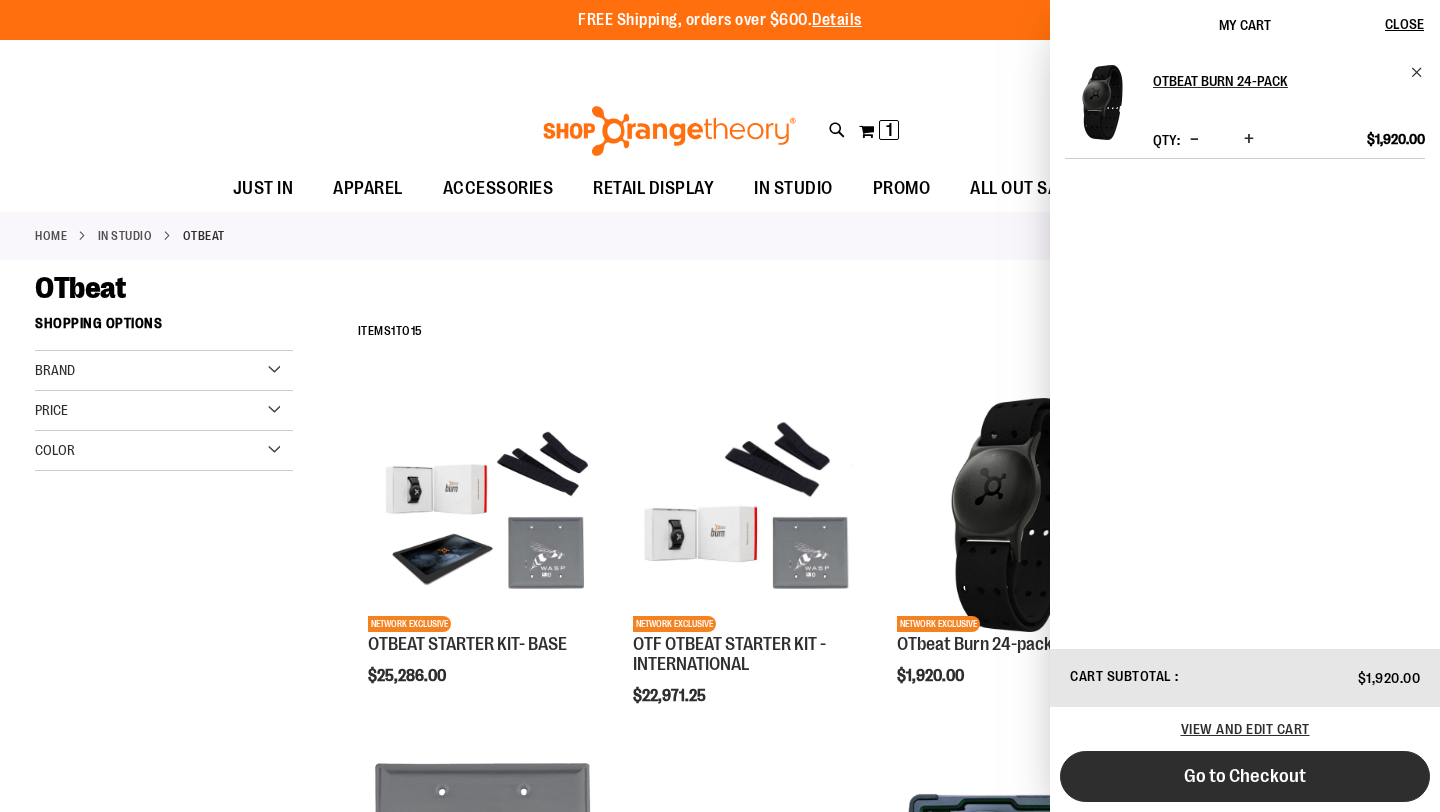 click on "Go to Checkout" at bounding box center (1245, 776) 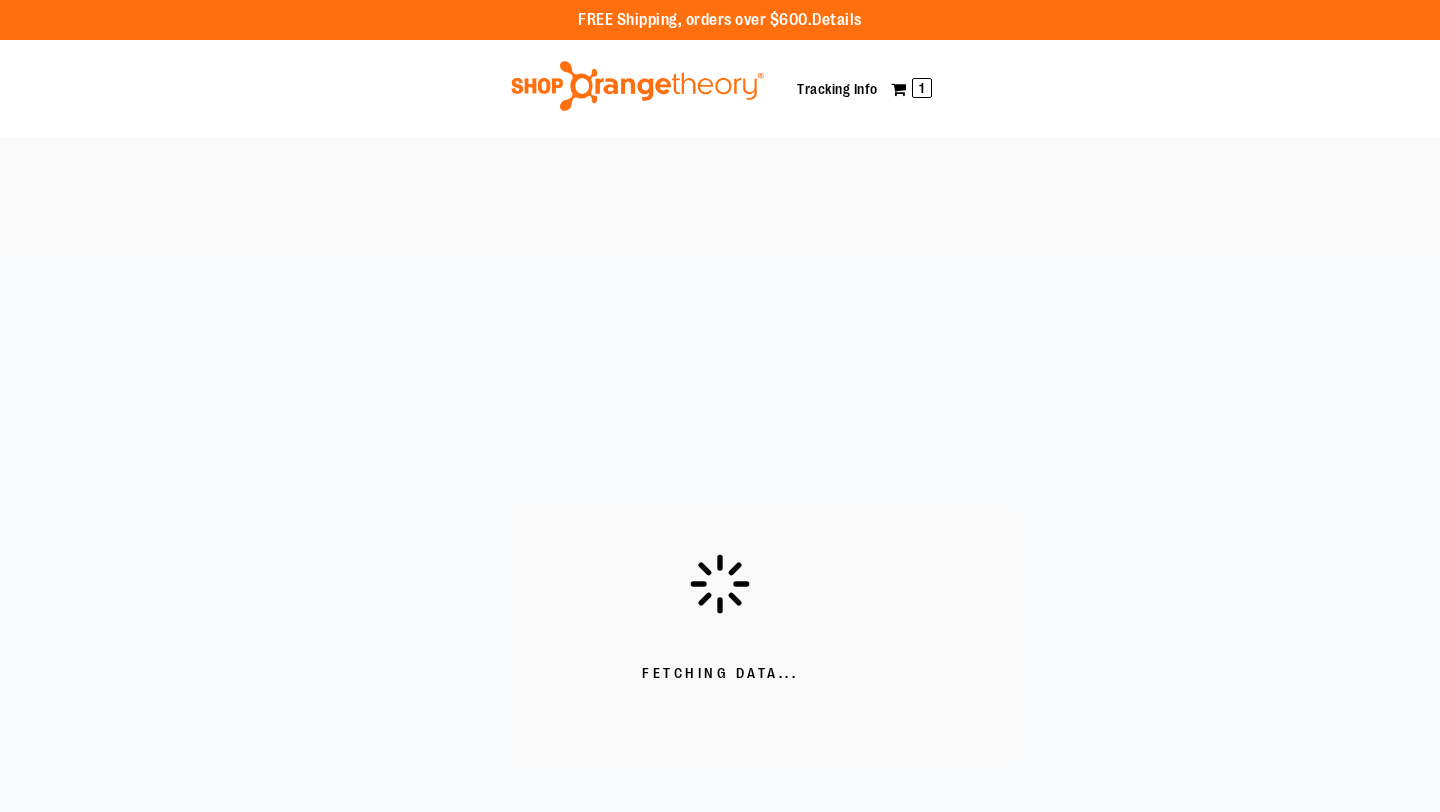 scroll, scrollTop: 0, scrollLeft: 0, axis: both 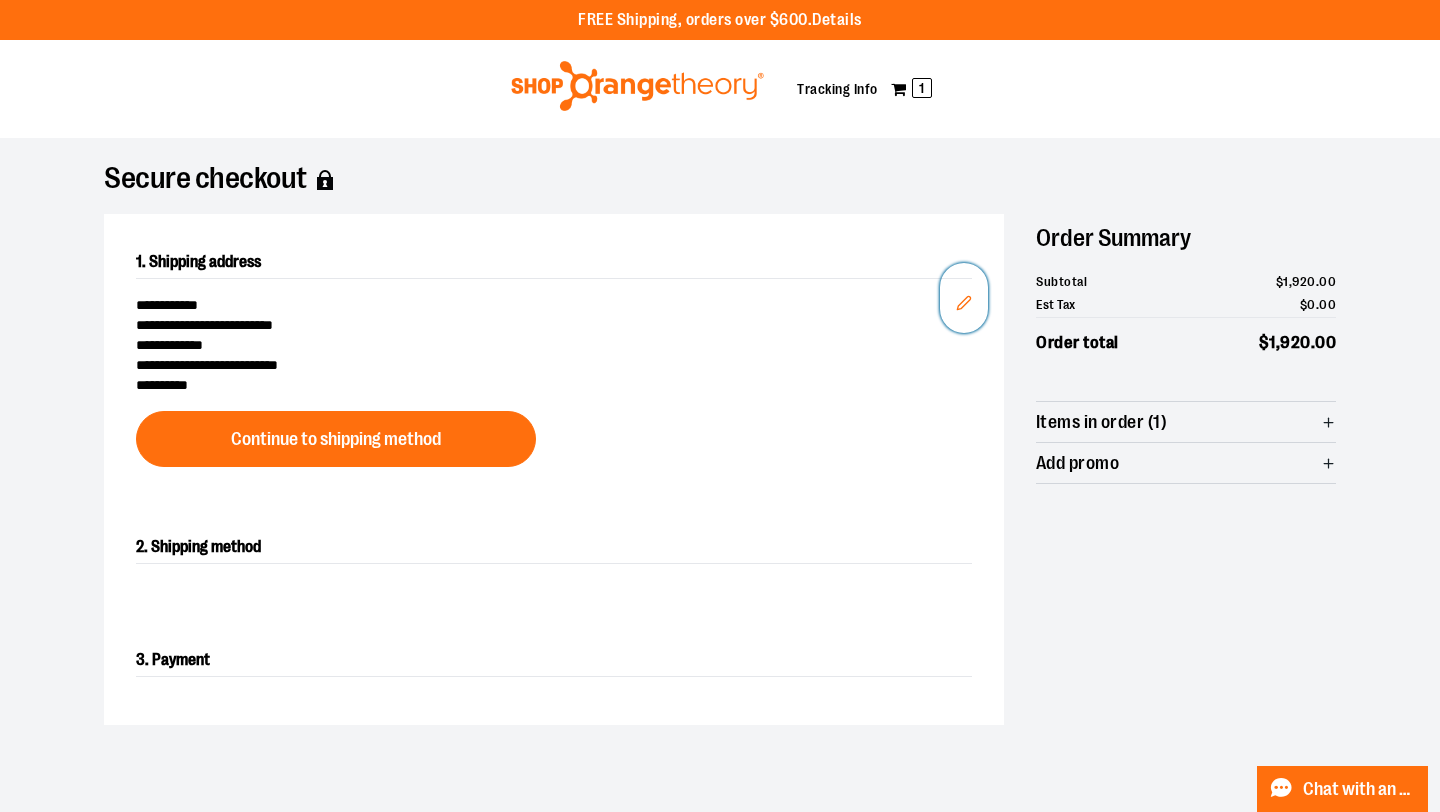 click 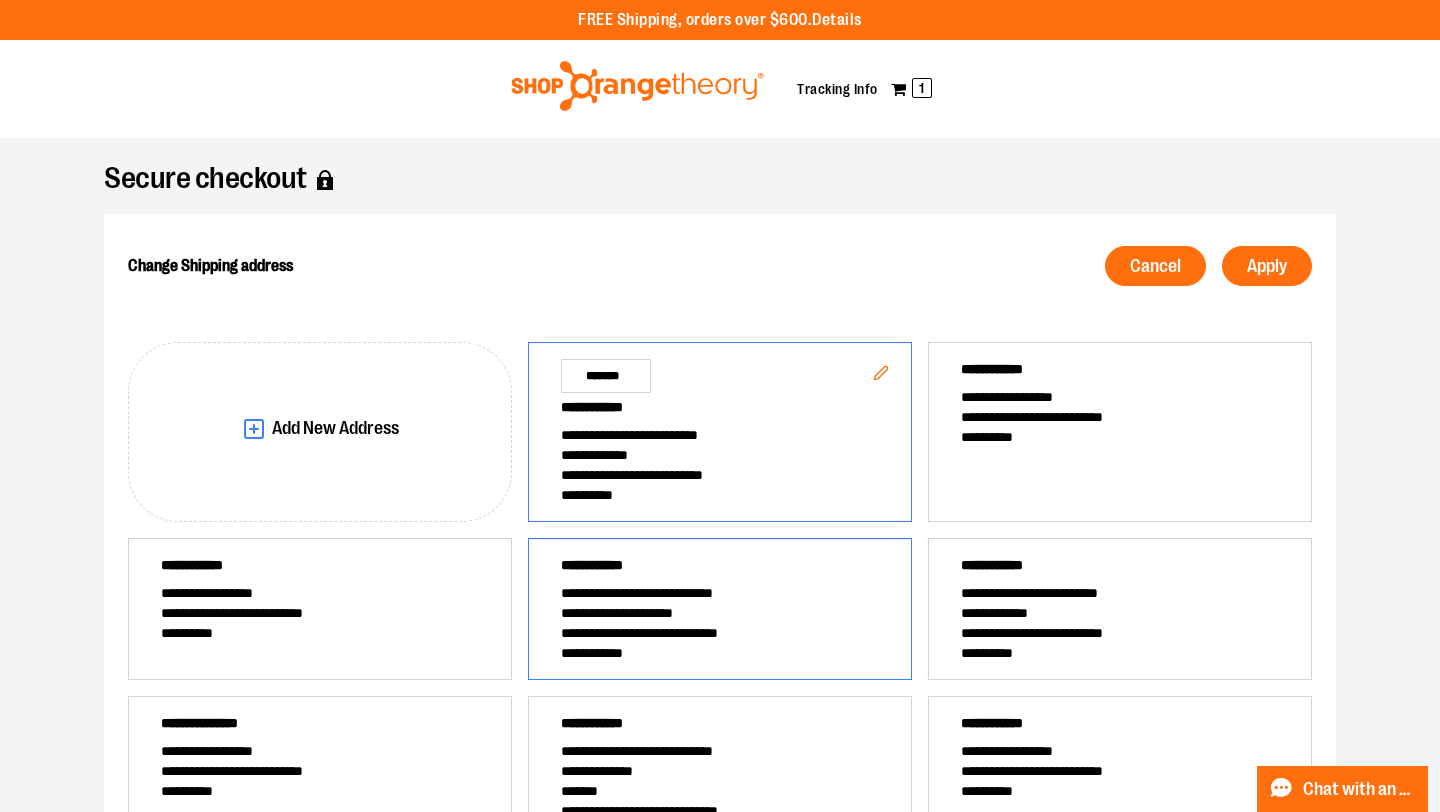 click on "**********" at bounding box center (720, 613) 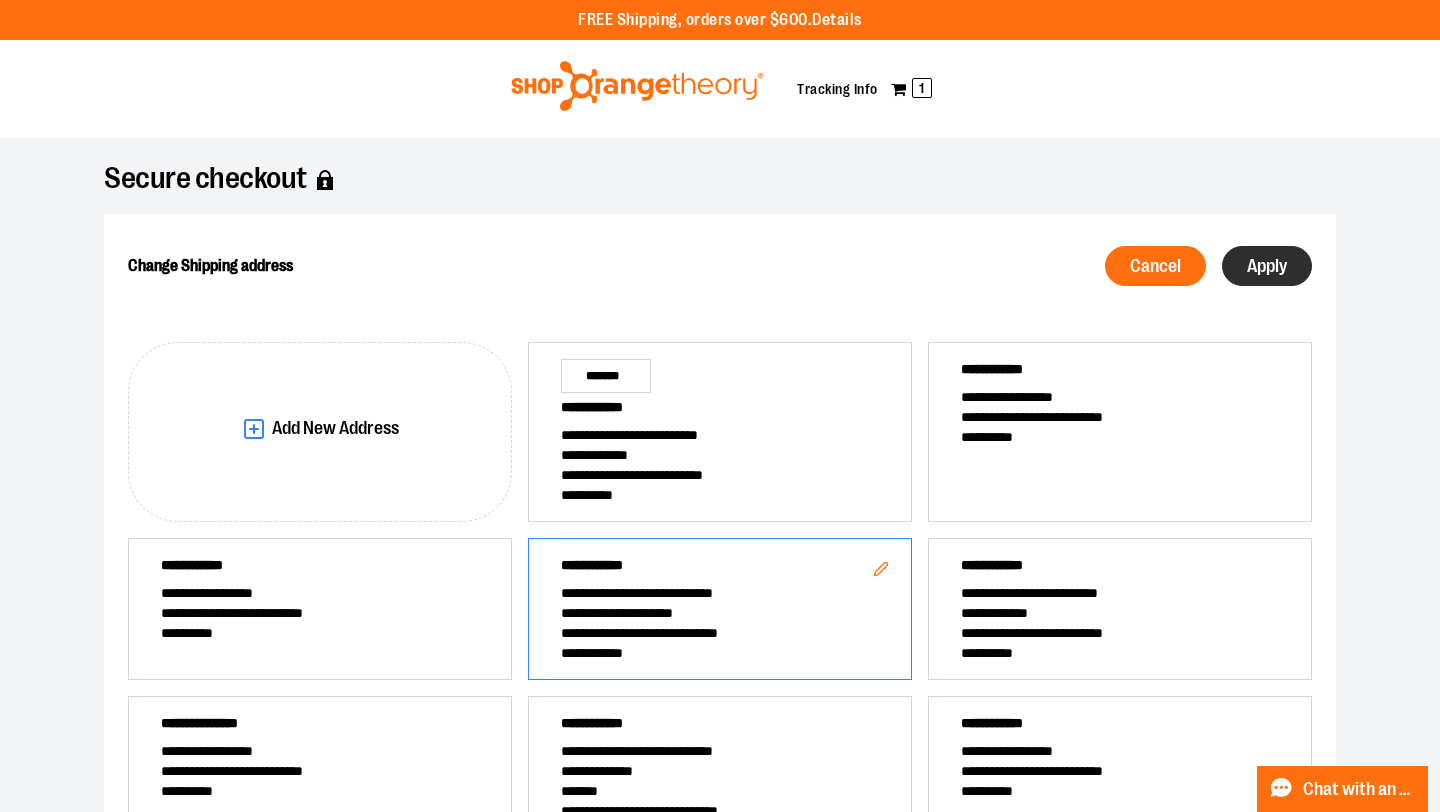 click on "Apply" at bounding box center [1267, 266] 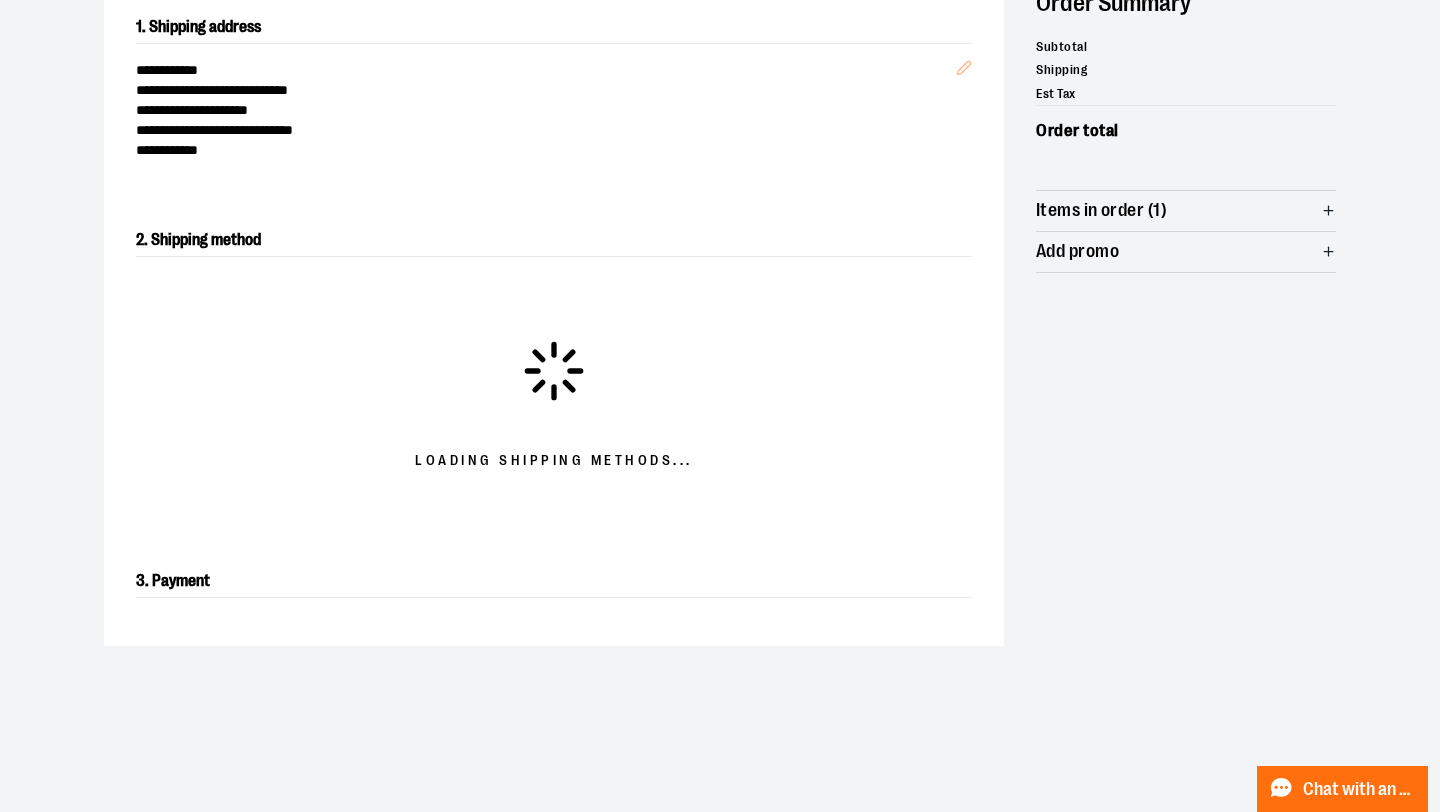 scroll, scrollTop: 341, scrollLeft: 0, axis: vertical 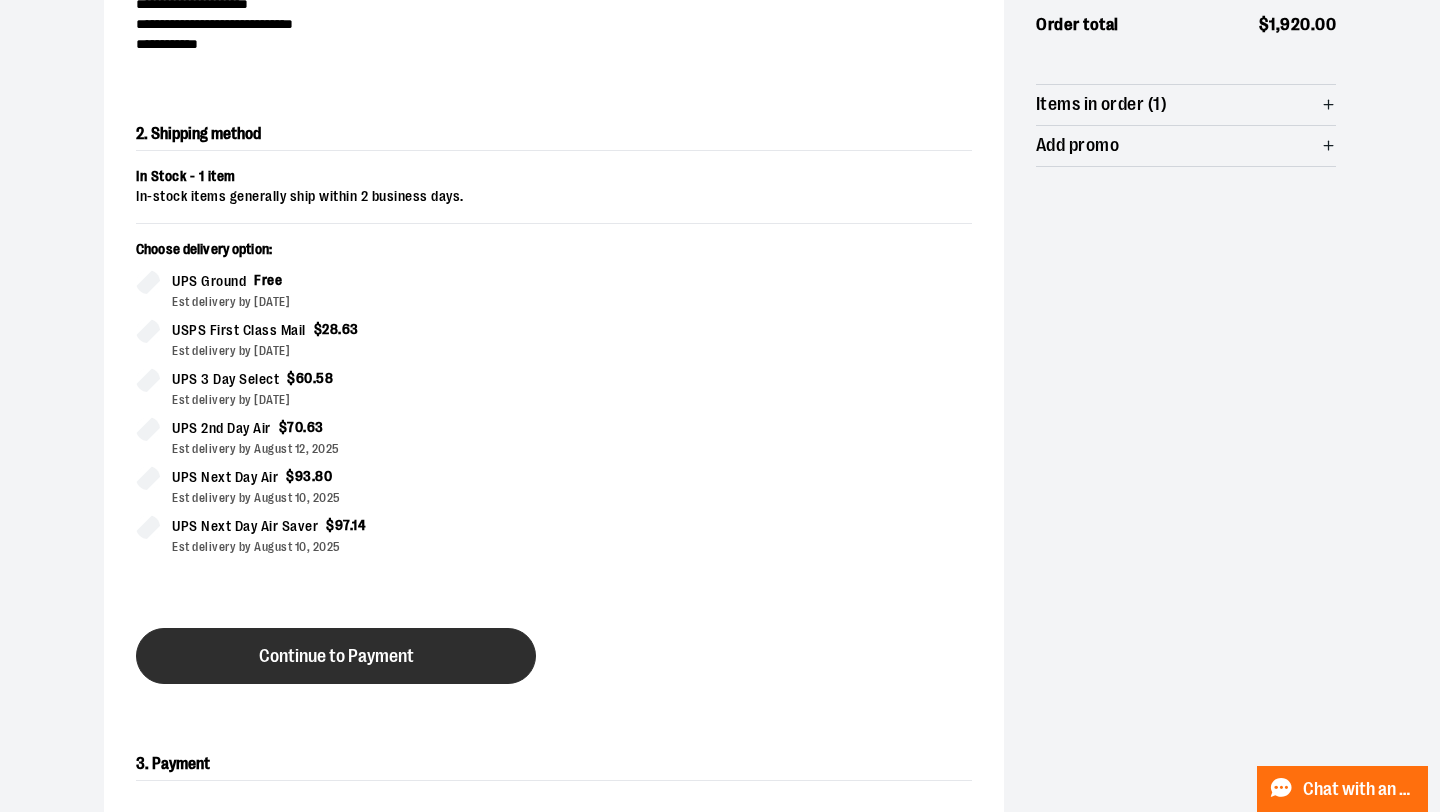 click on "Continue to Payment" at bounding box center (336, 656) 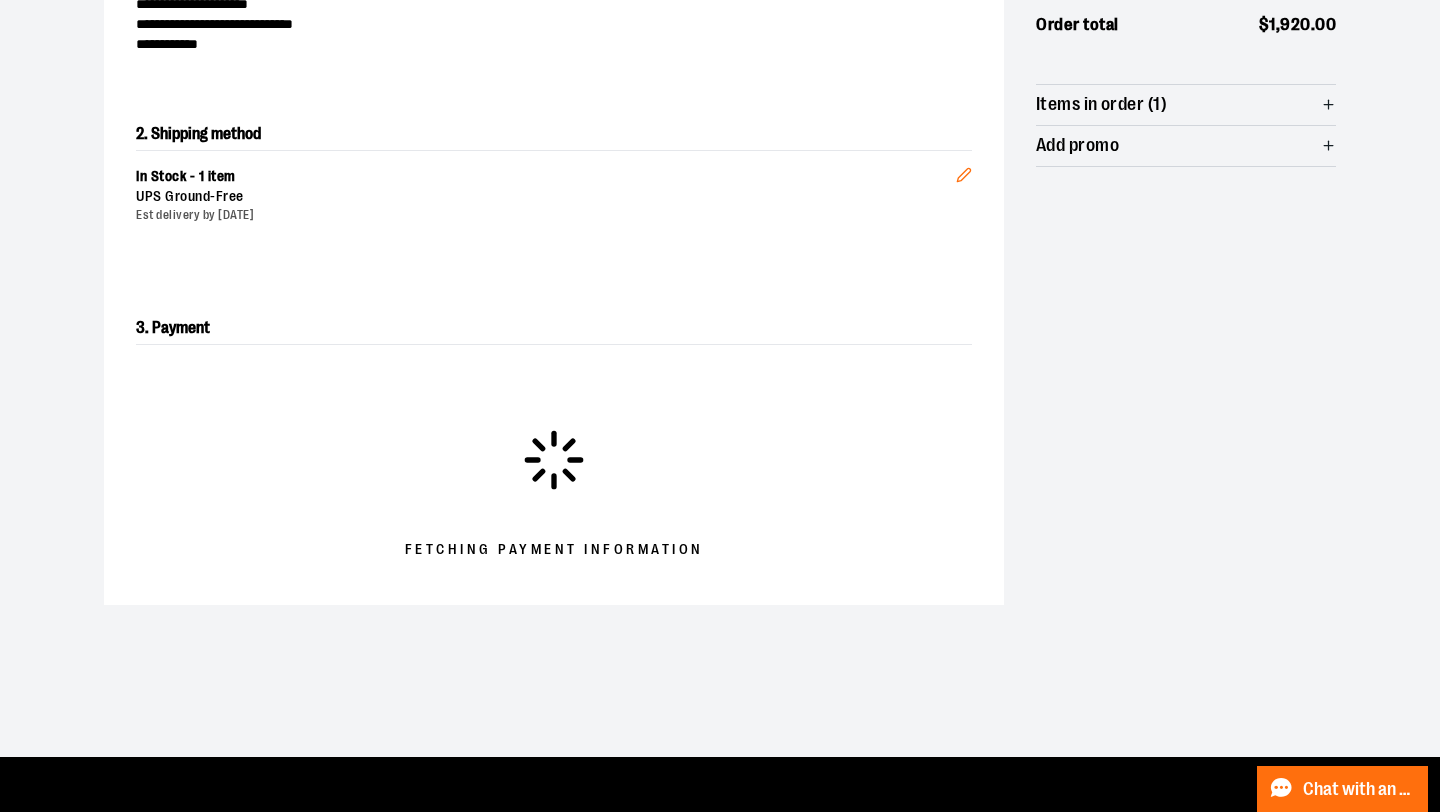 click on "Fetching Payment Information" at bounding box center [554, 493] 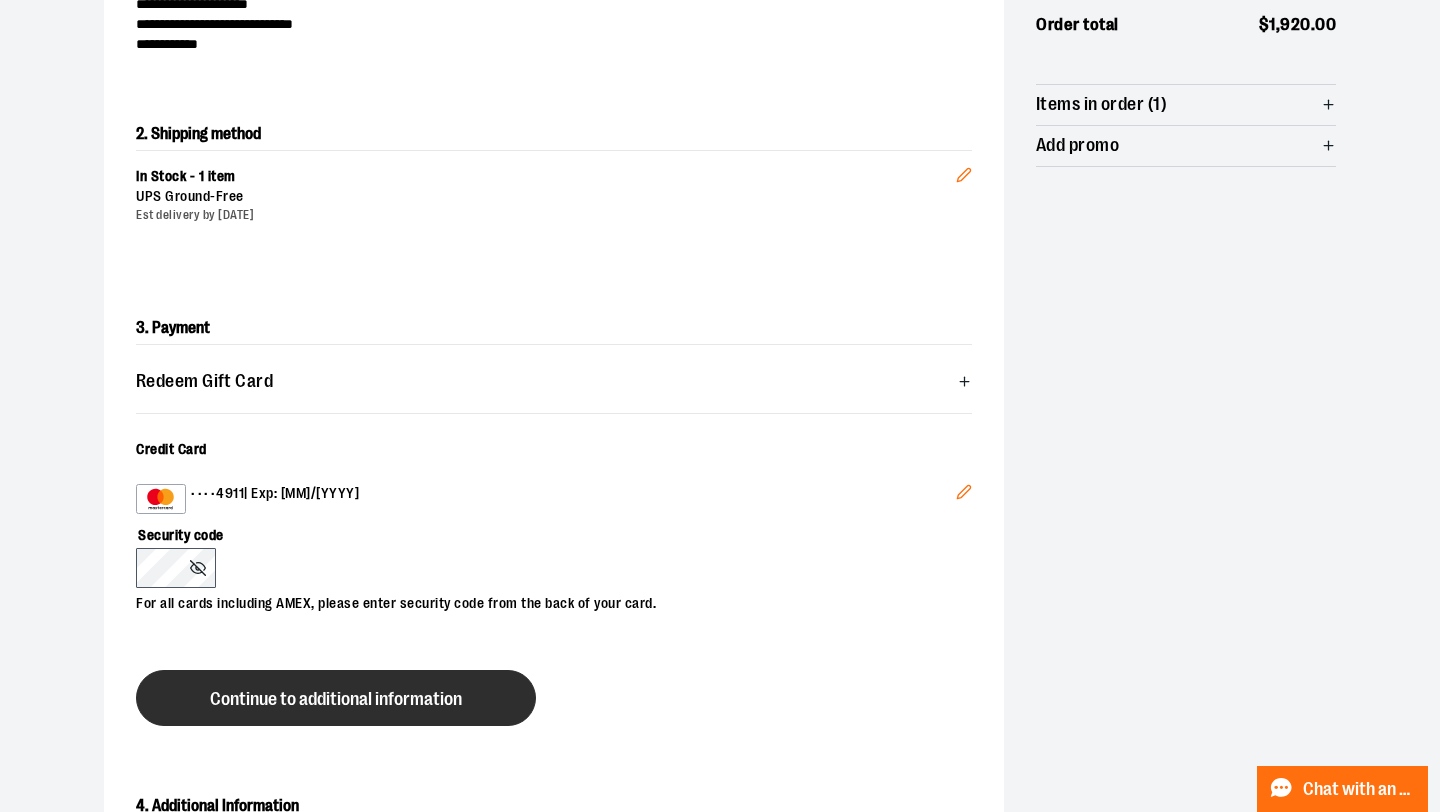 click on "Continue to additional information" at bounding box center [336, 699] 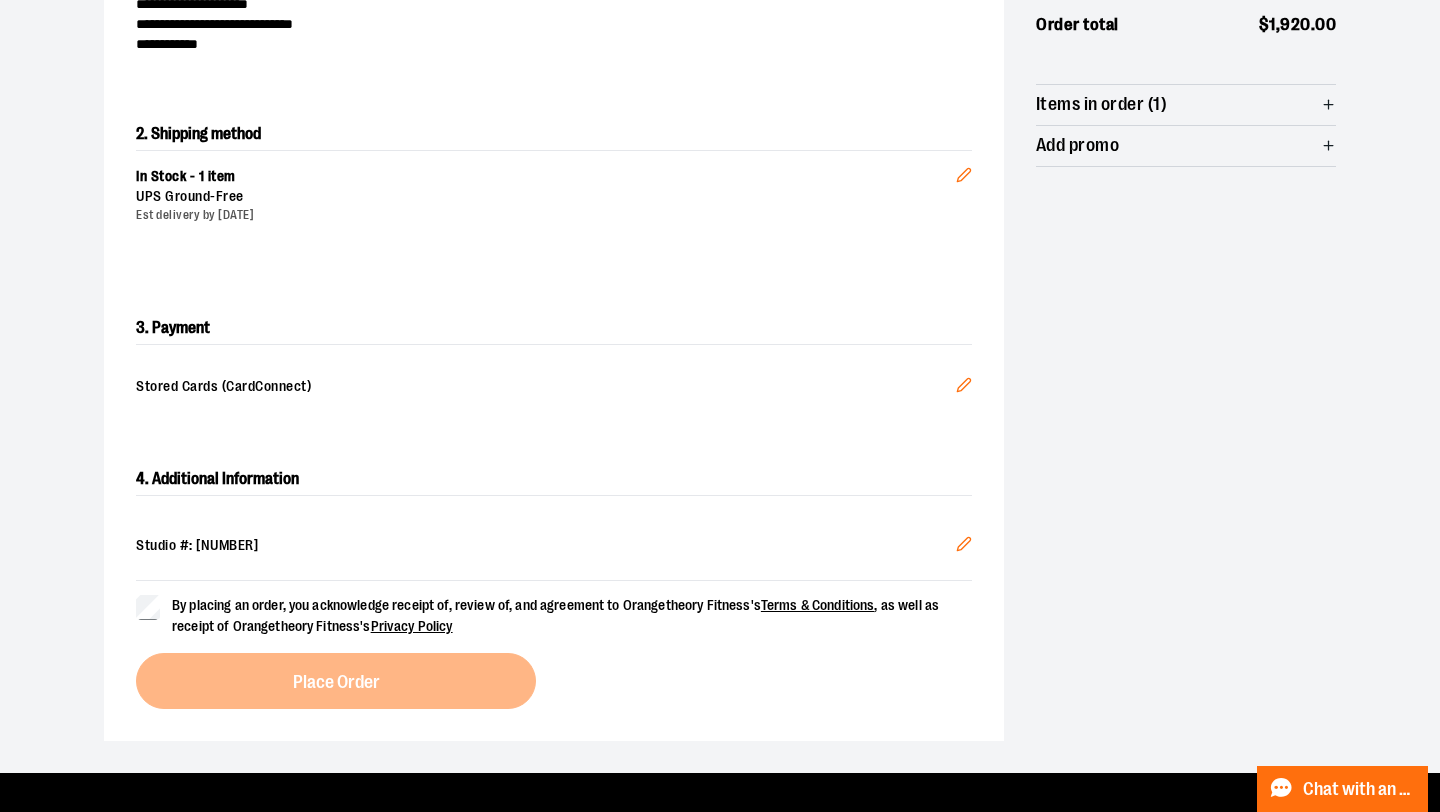 click 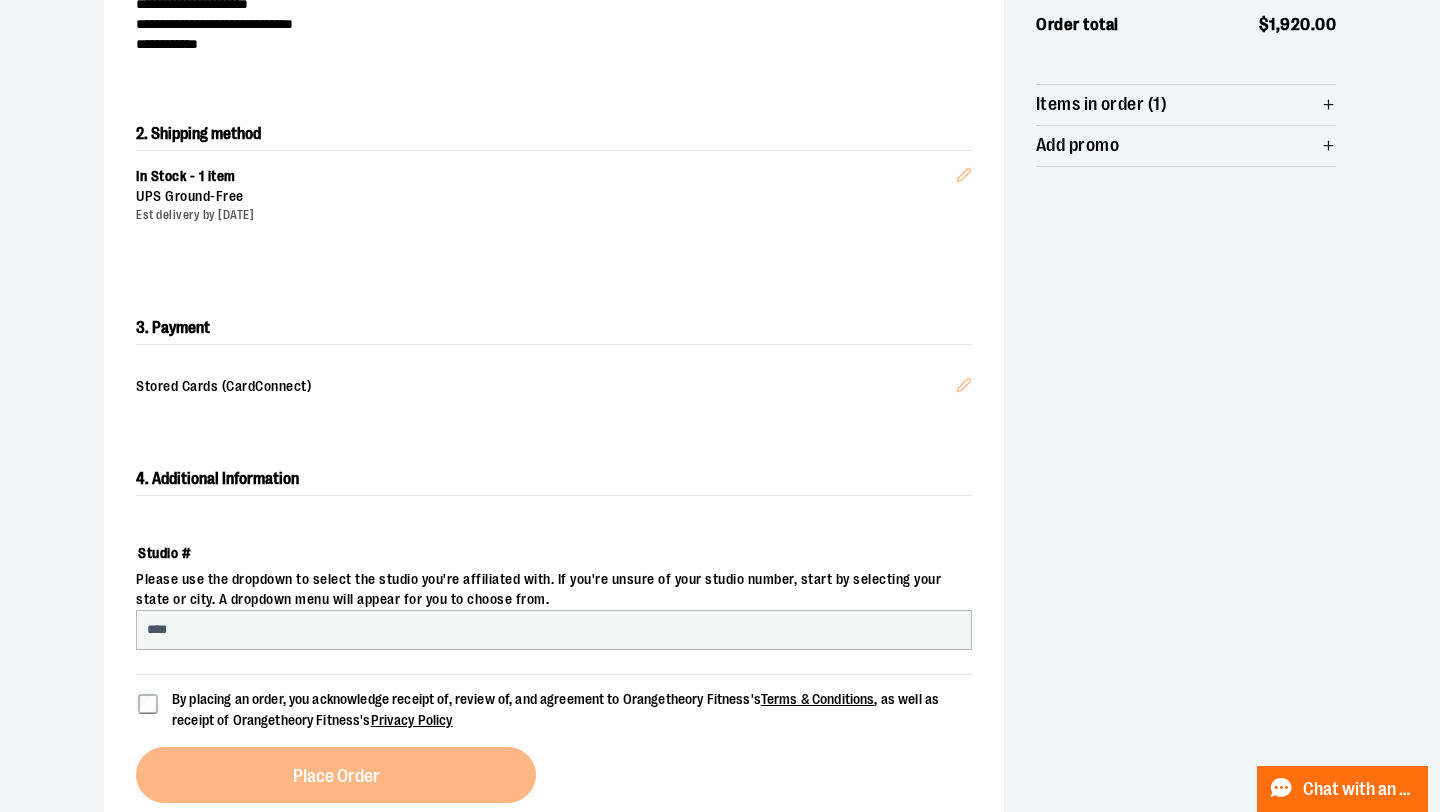 select on "***" 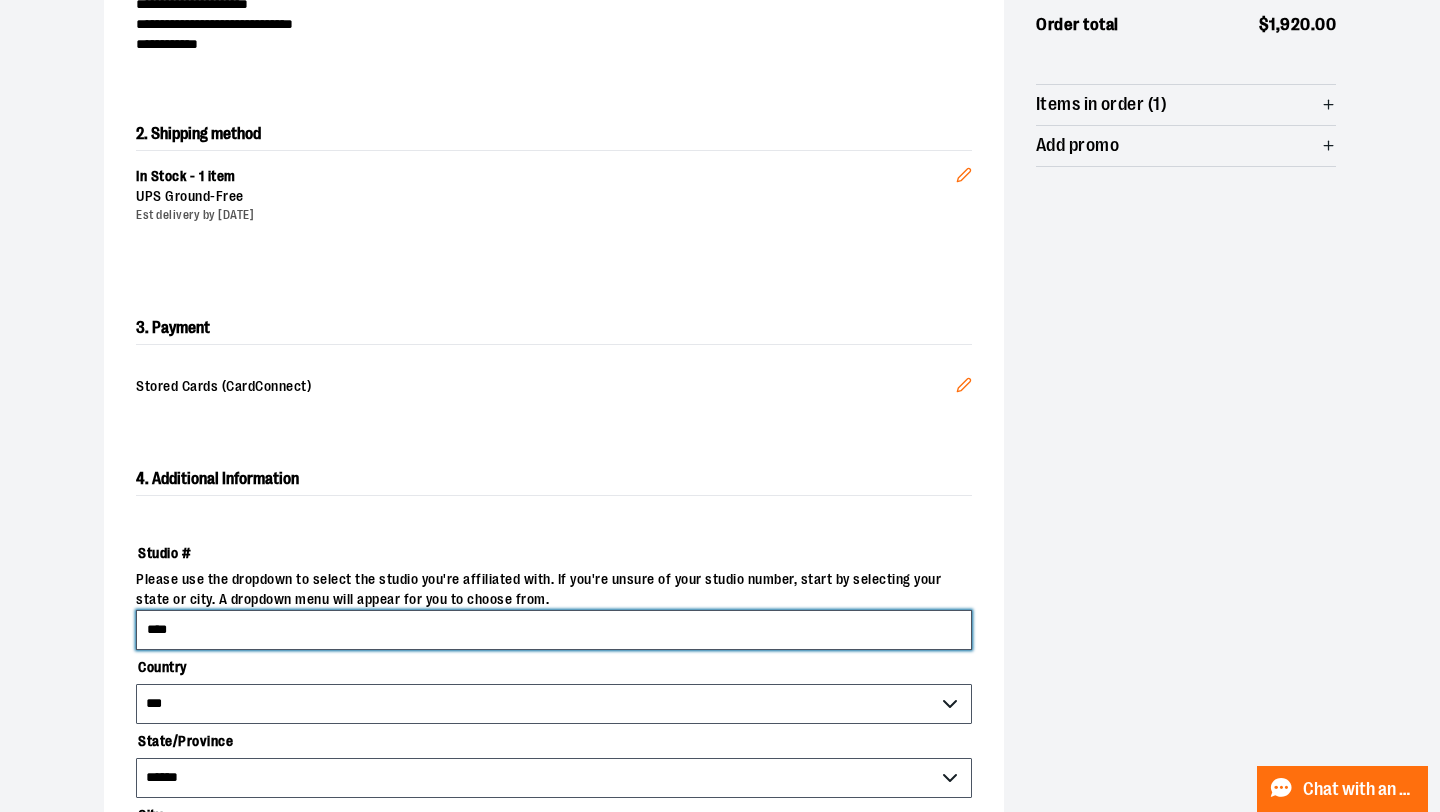 click on "****" at bounding box center [554, 630] 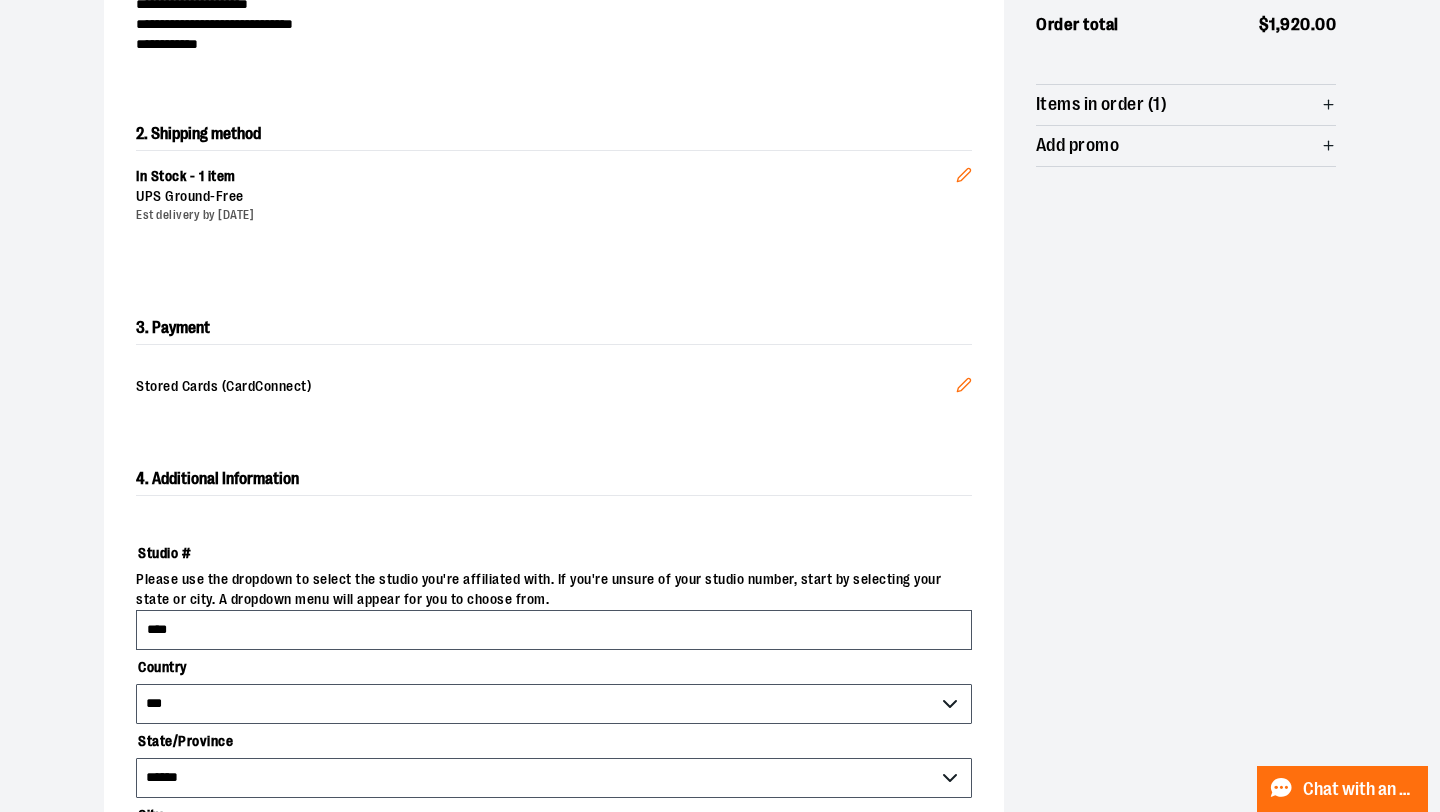 click on "*** *** ******* *** *** *** ** *** *** *** *** *** *** *** *** *** *** *** *** ** *** *** *** ***" at bounding box center (554, 704) 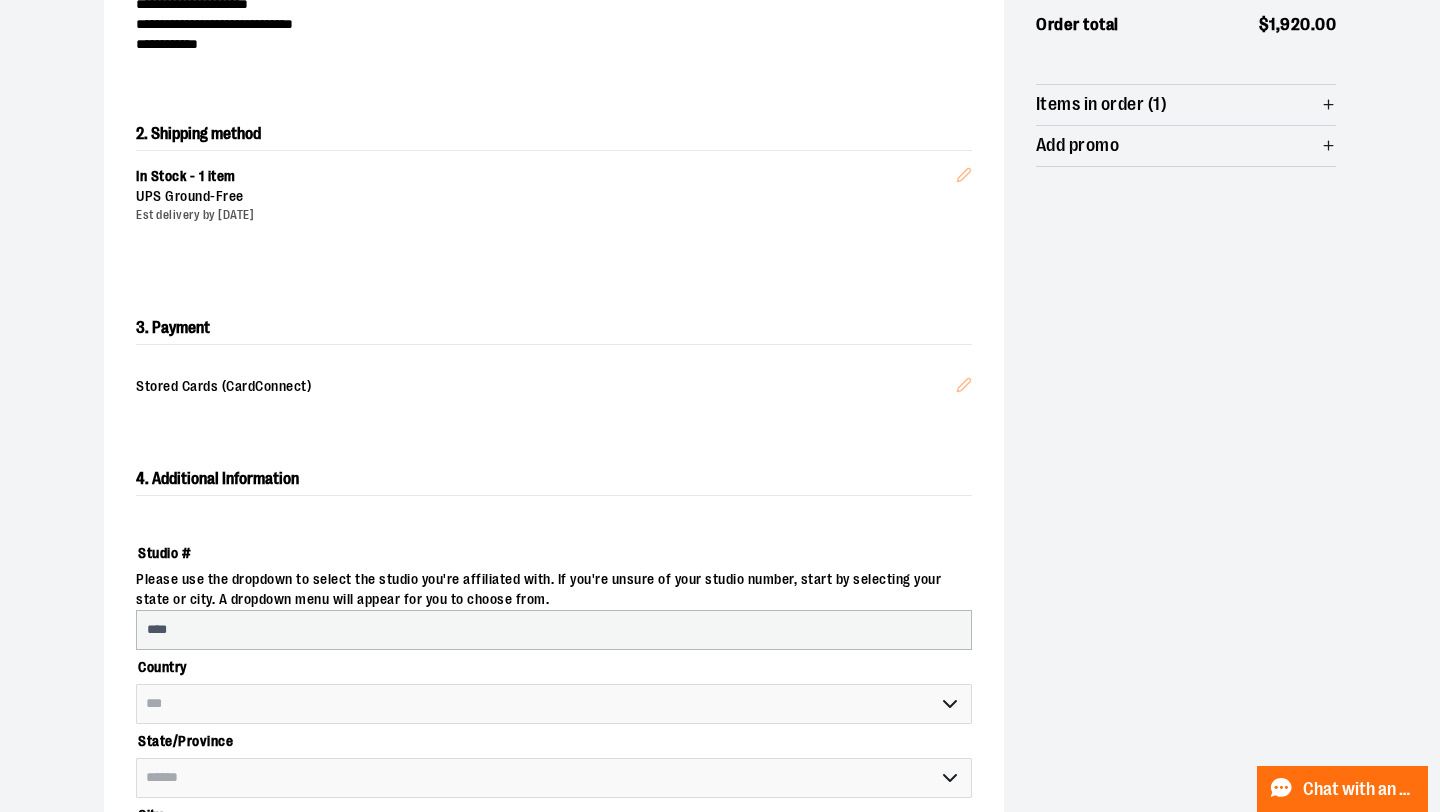 select on "*********" 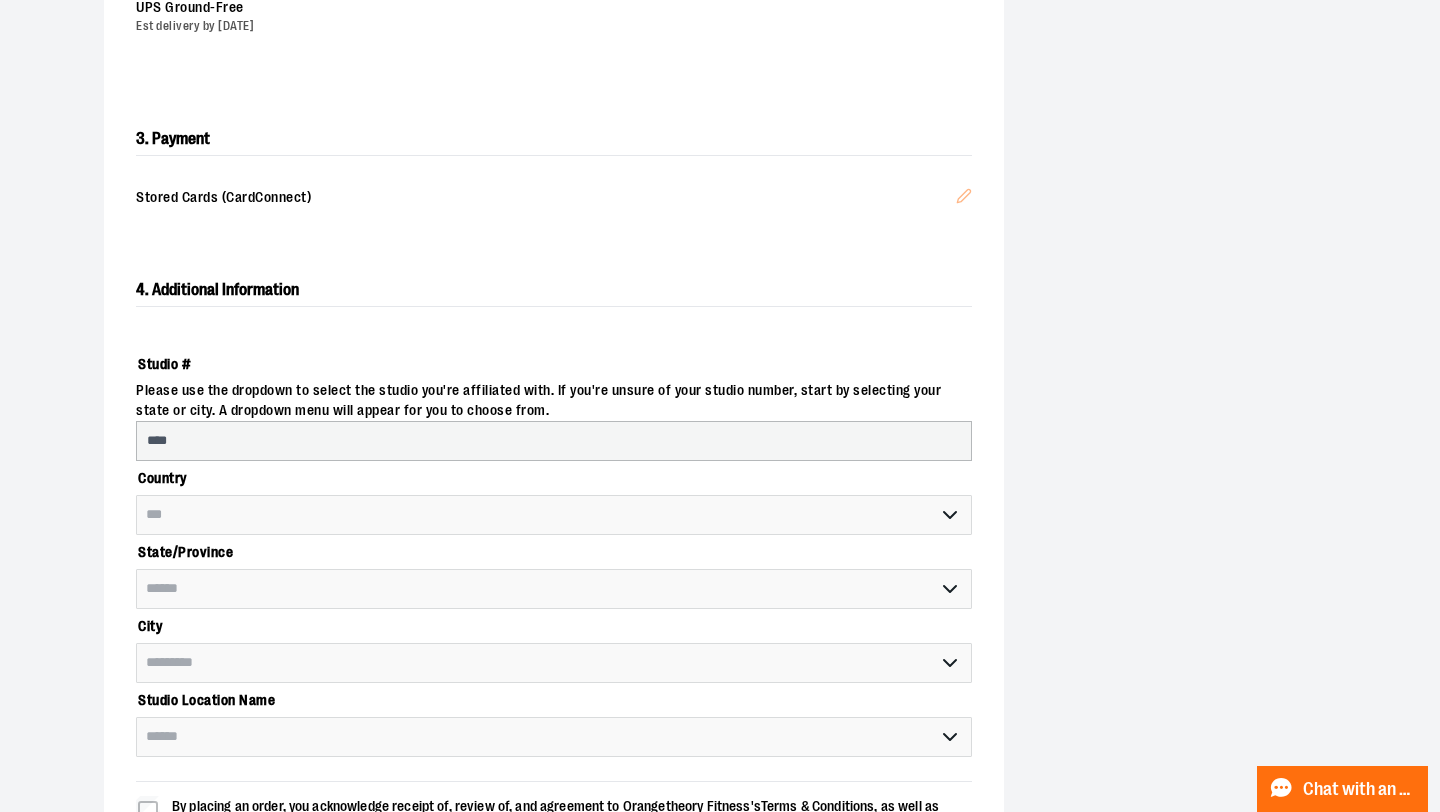 scroll, scrollTop: 555, scrollLeft: 0, axis: vertical 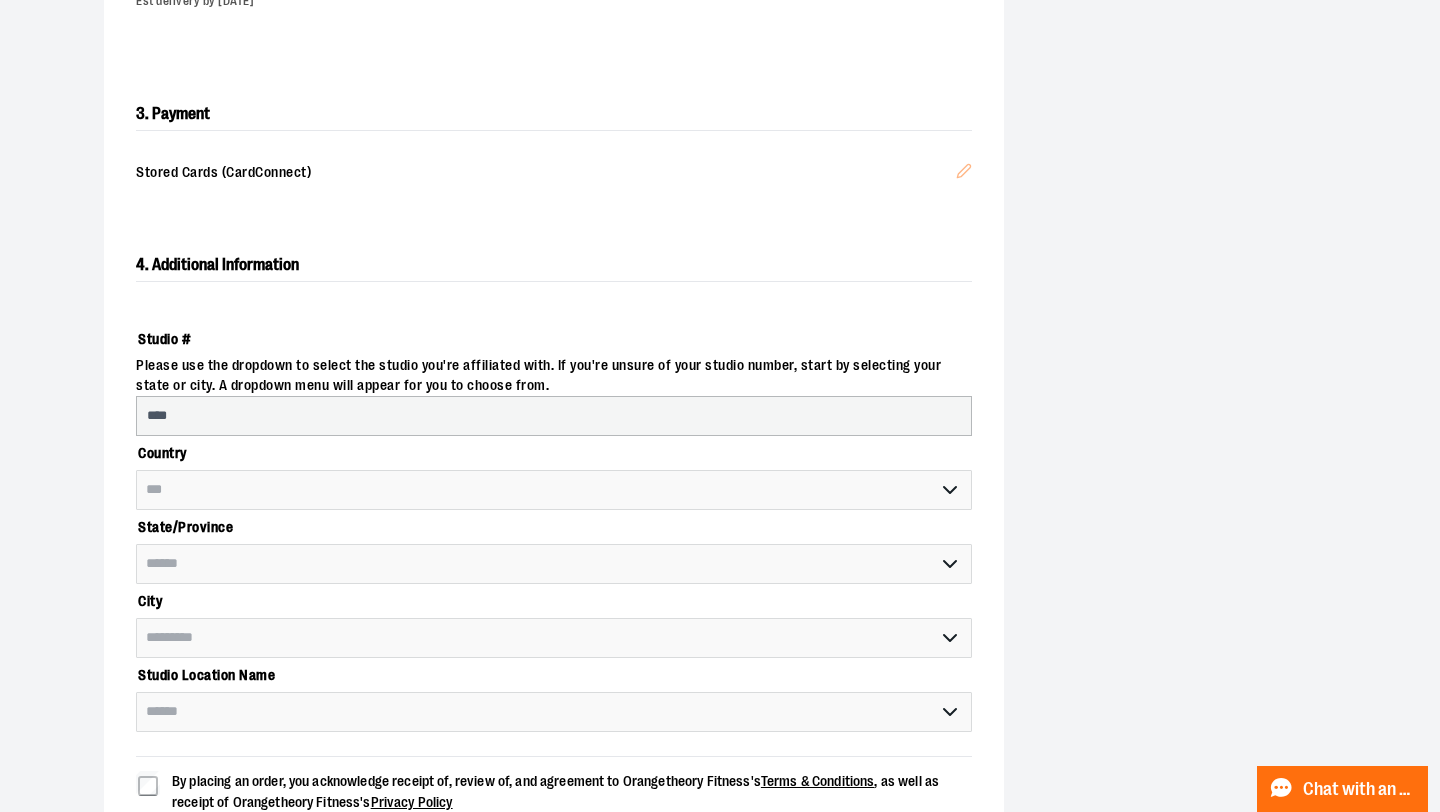 select on "****" 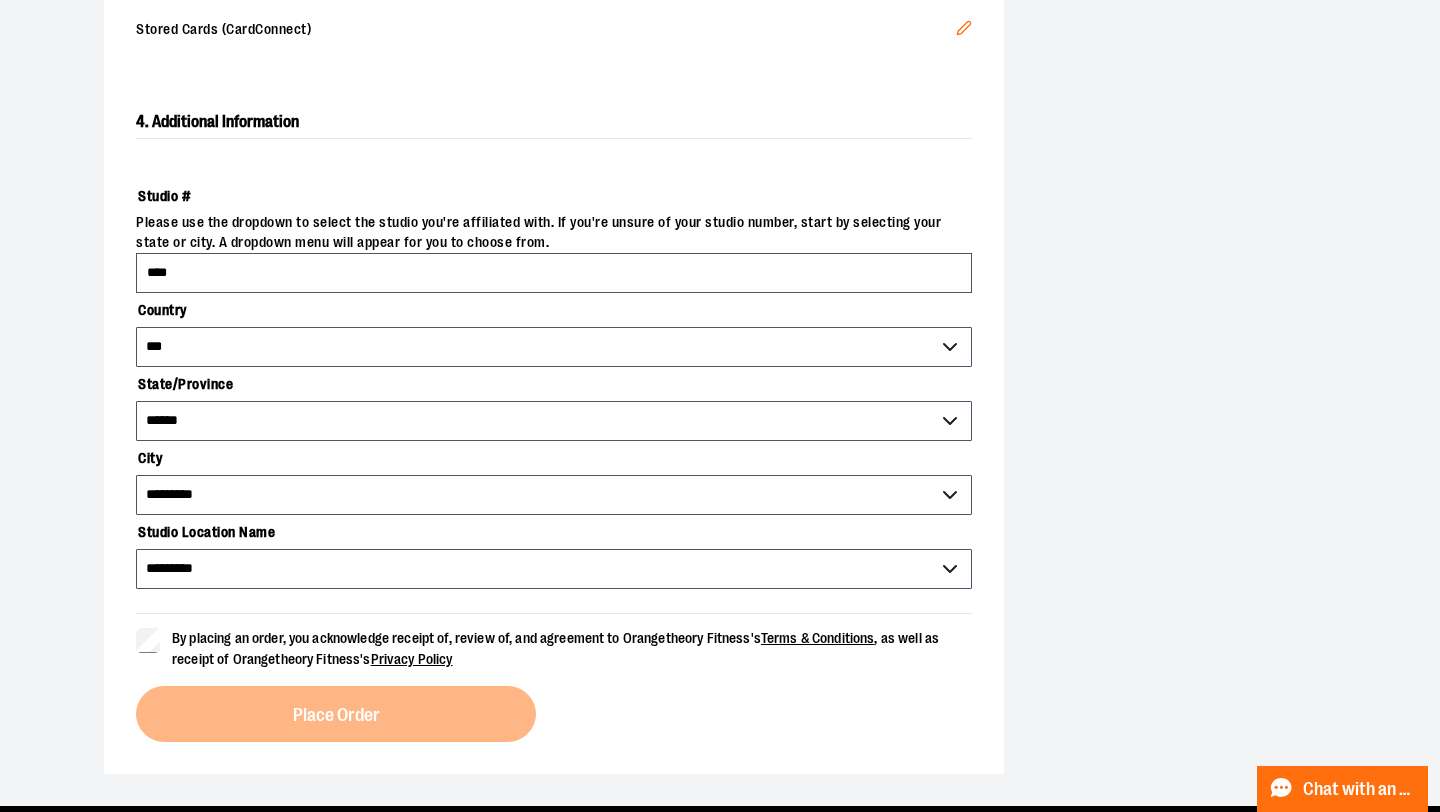 scroll, scrollTop: 708, scrollLeft: 0, axis: vertical 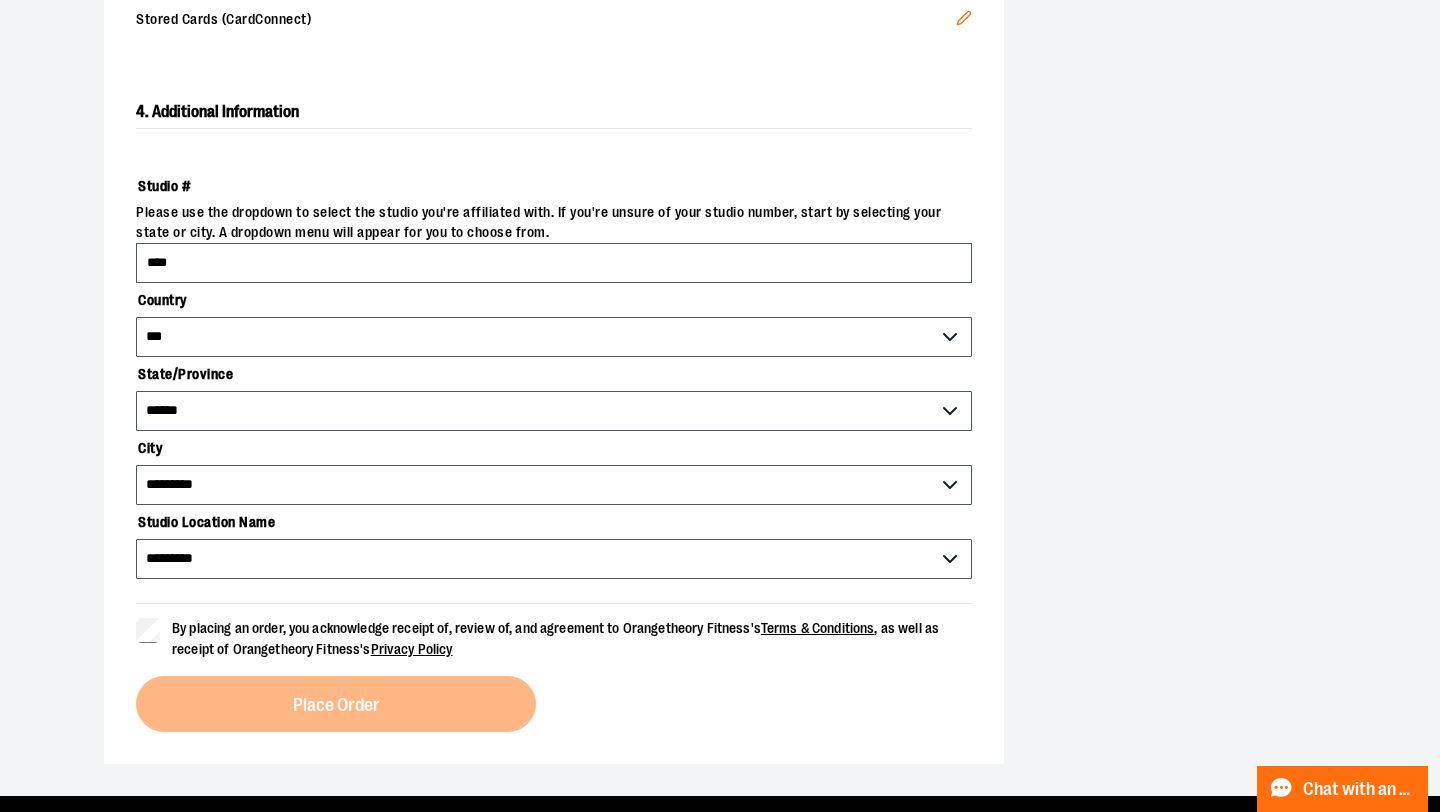 click on "**********" at bounding box center (554, 414) 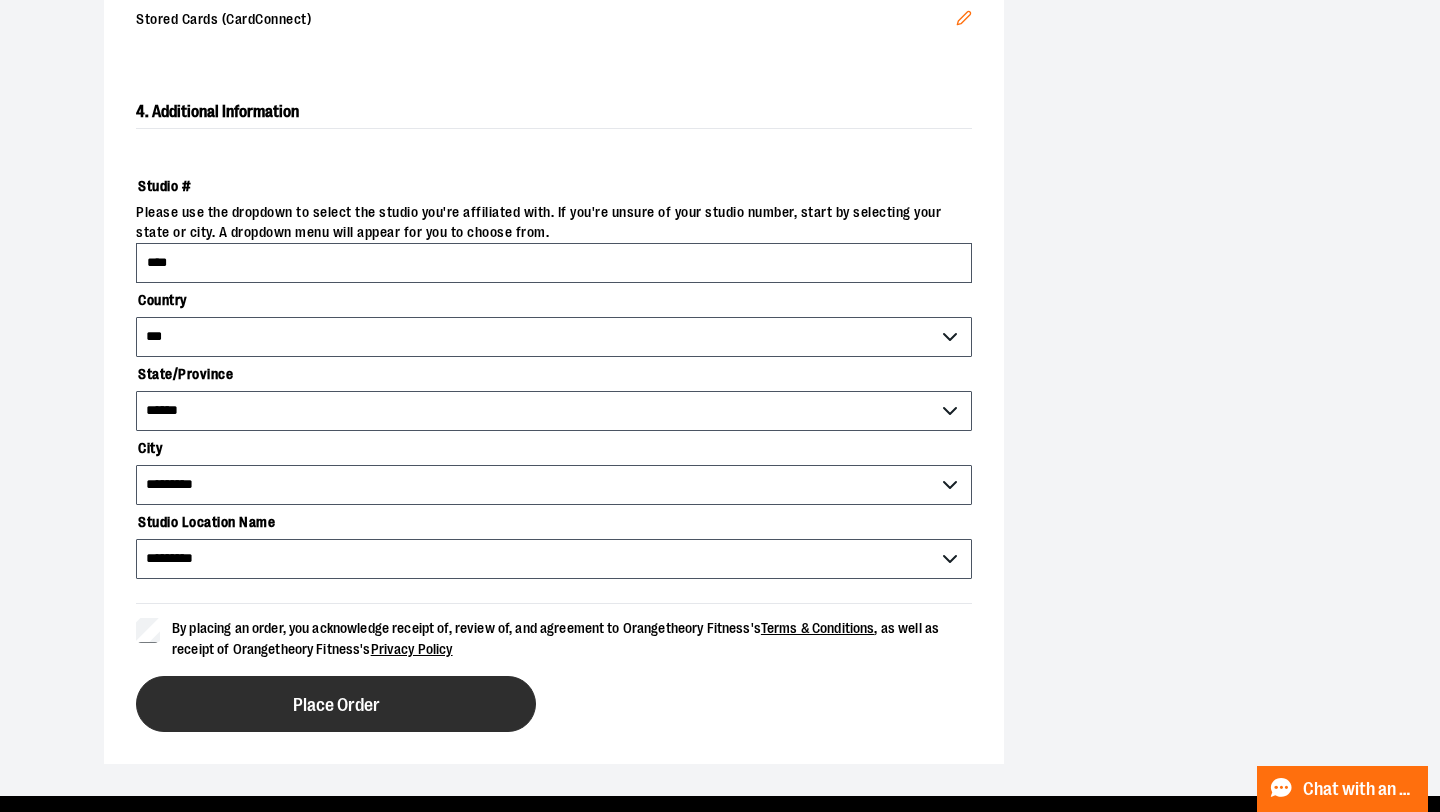 click on "Place Order" at bounding box center [336, 705] 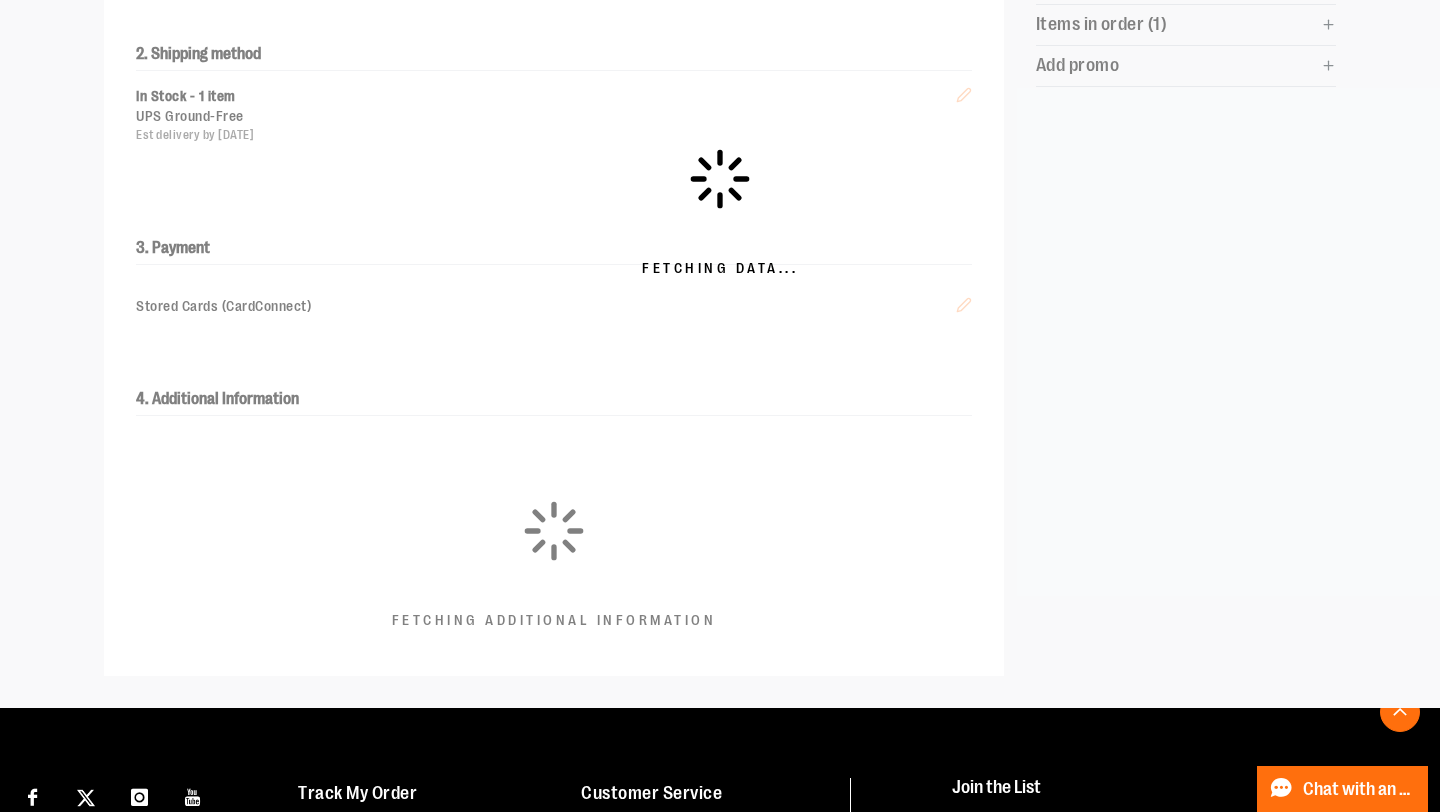 scroll, scrollTop: 413, scrollLeft: 0, axis: vertical 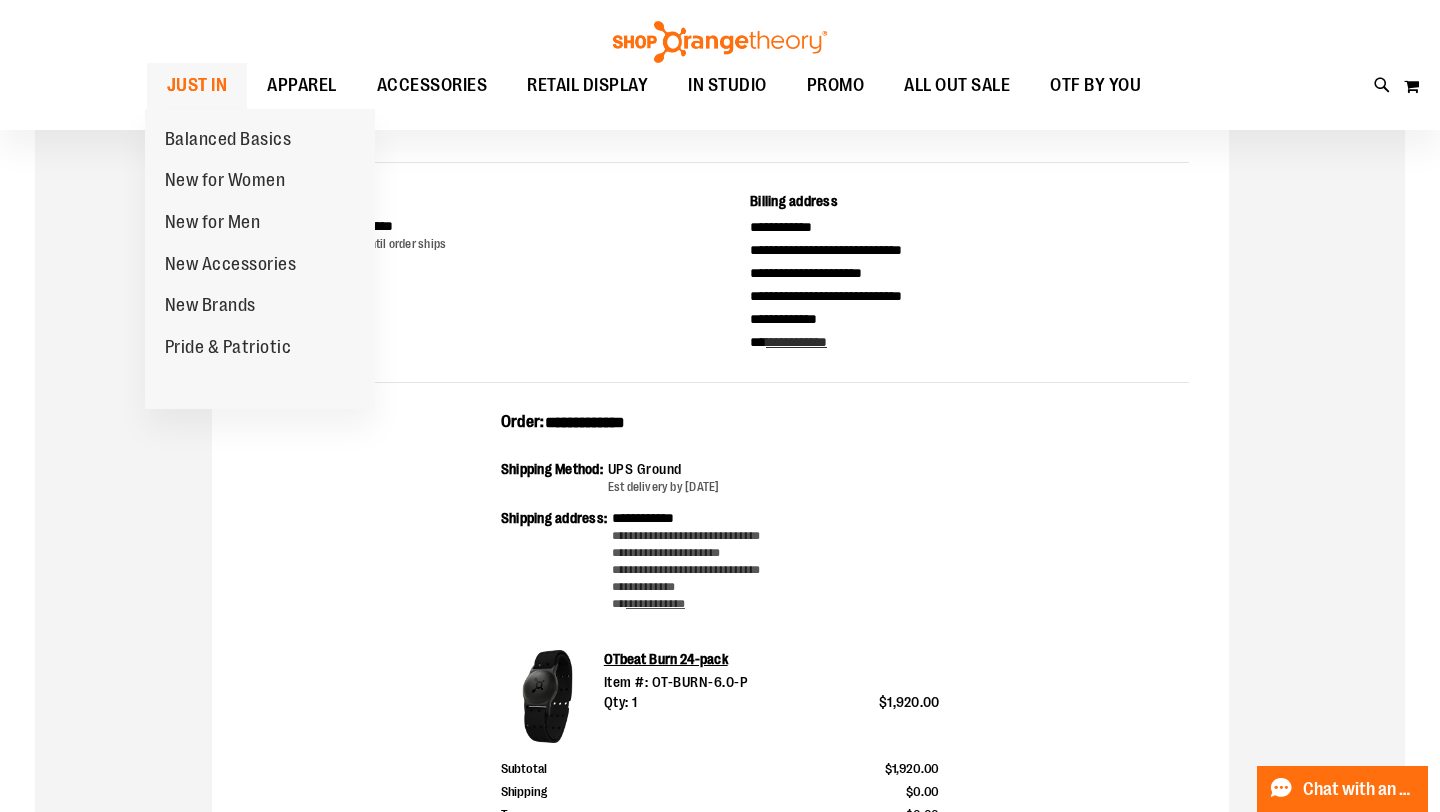 type on "**********" 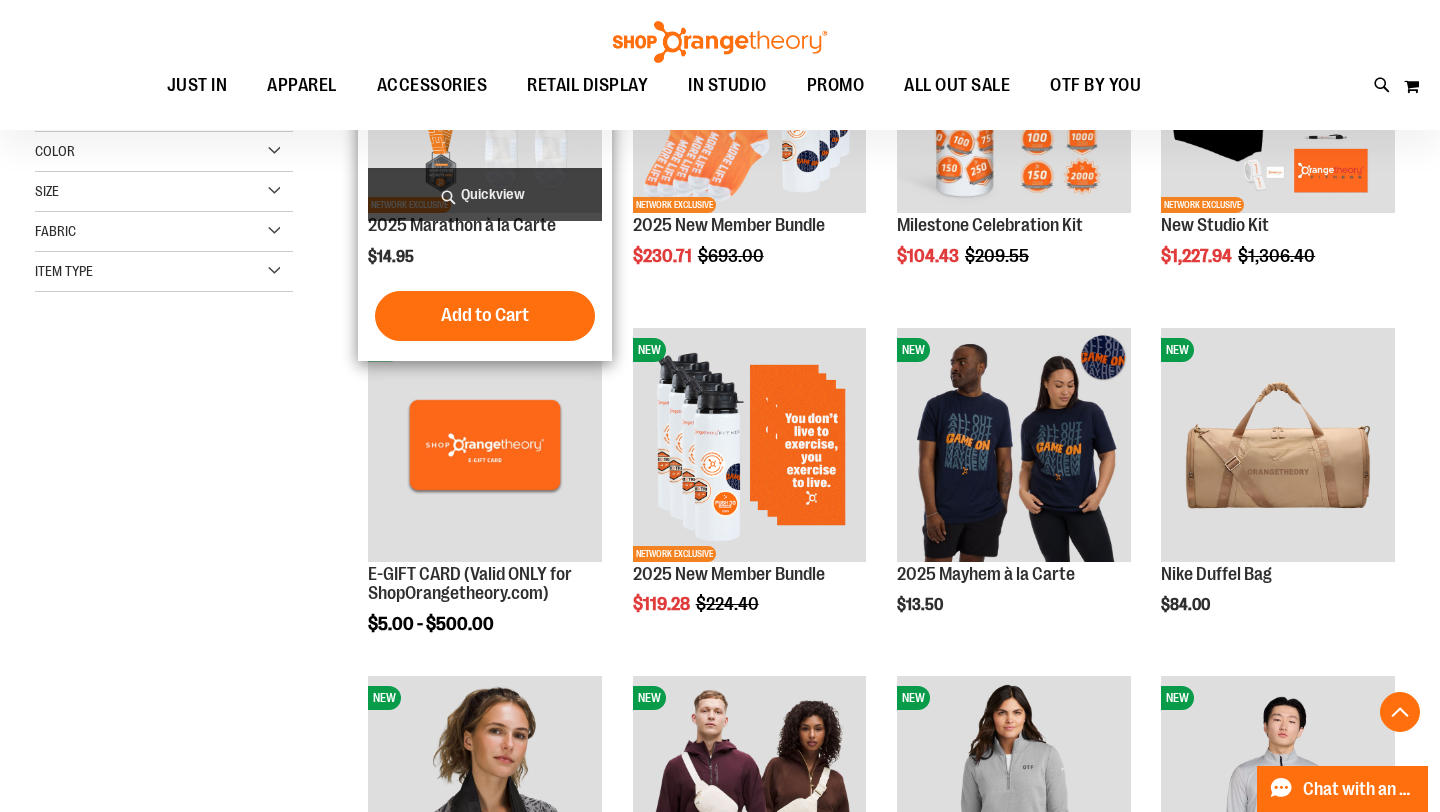 scroll, scrollTop: 420, scrollLeft: 0, axis: vertical 